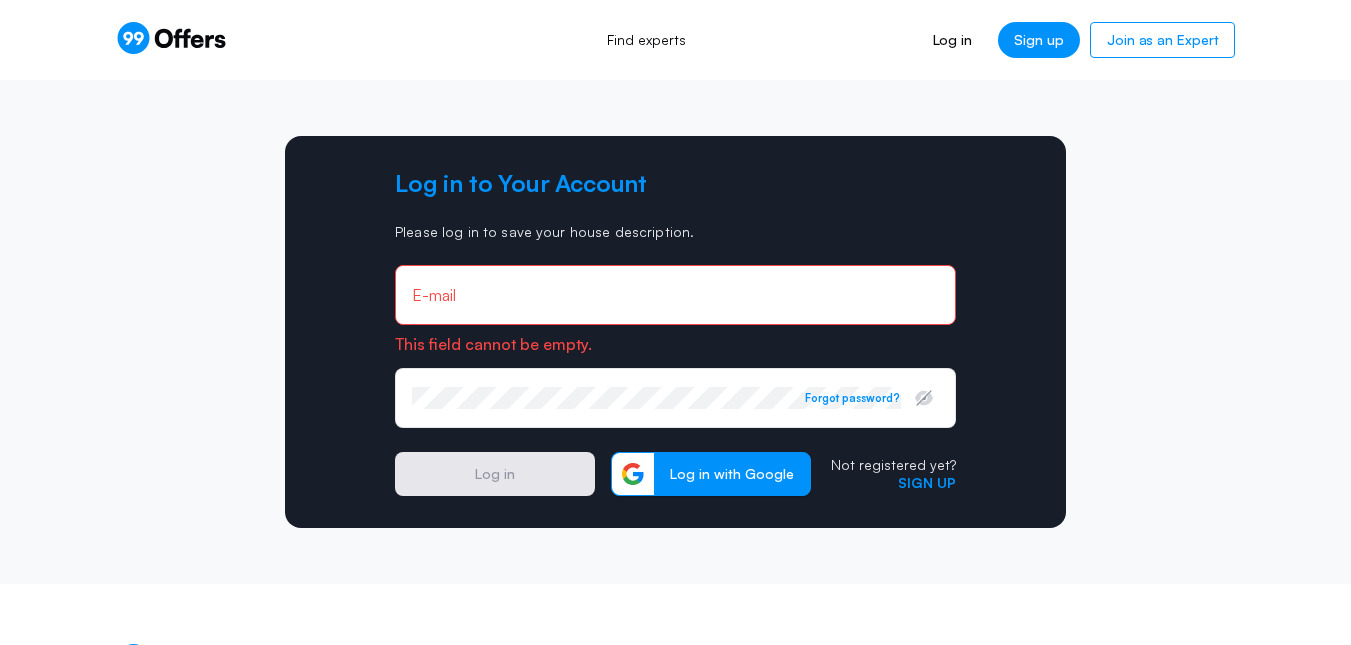 scroll, scrollTop: 0, scrollLeft: 0, axis: both 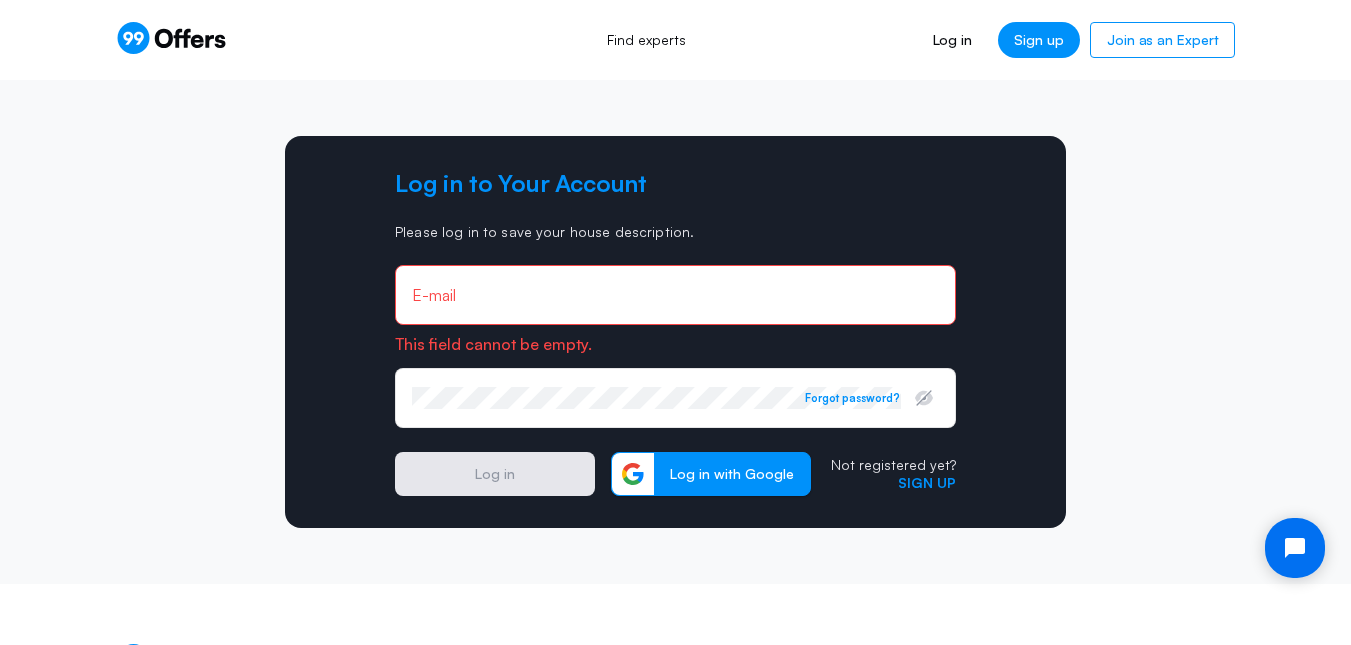 click on "Log in to Your Account Please log in to save your house description. E-mail This field cannot be empty. Password Forgot password? Log in Log in with Google Not registered yet? Sign up" at bounding box center (676, 332) 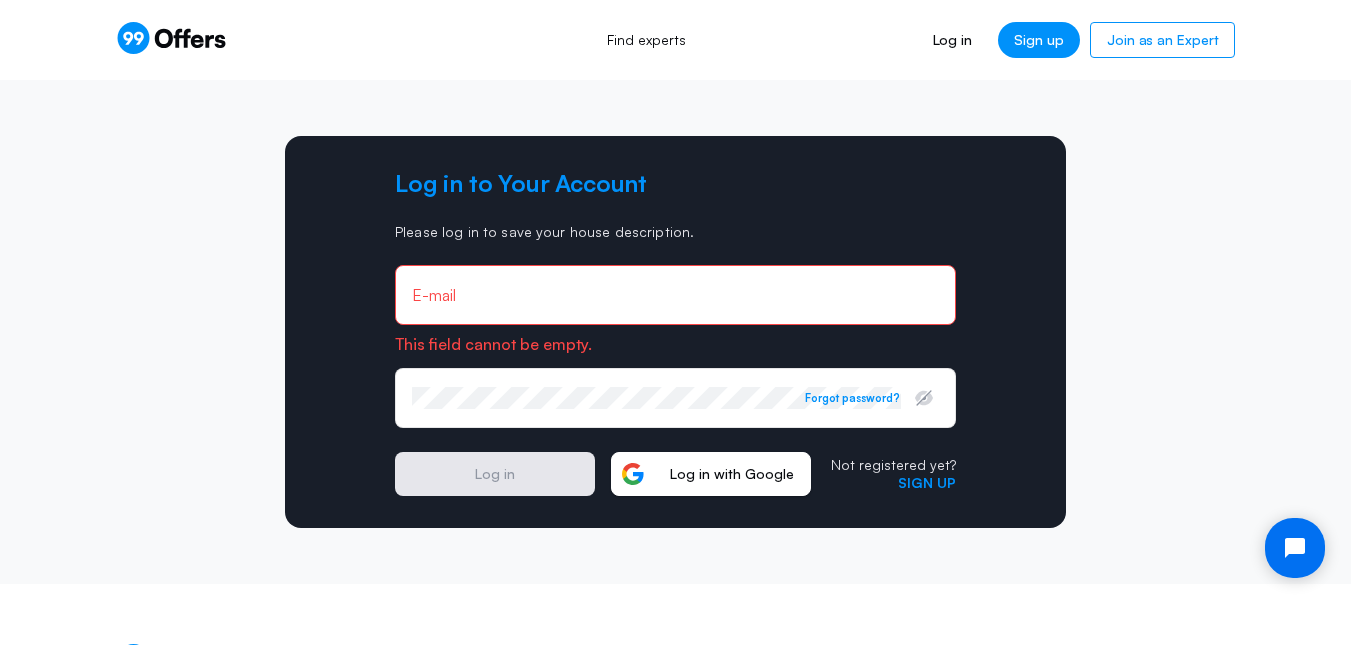 click on "Log in with Google" at bounding box center (732, 474) 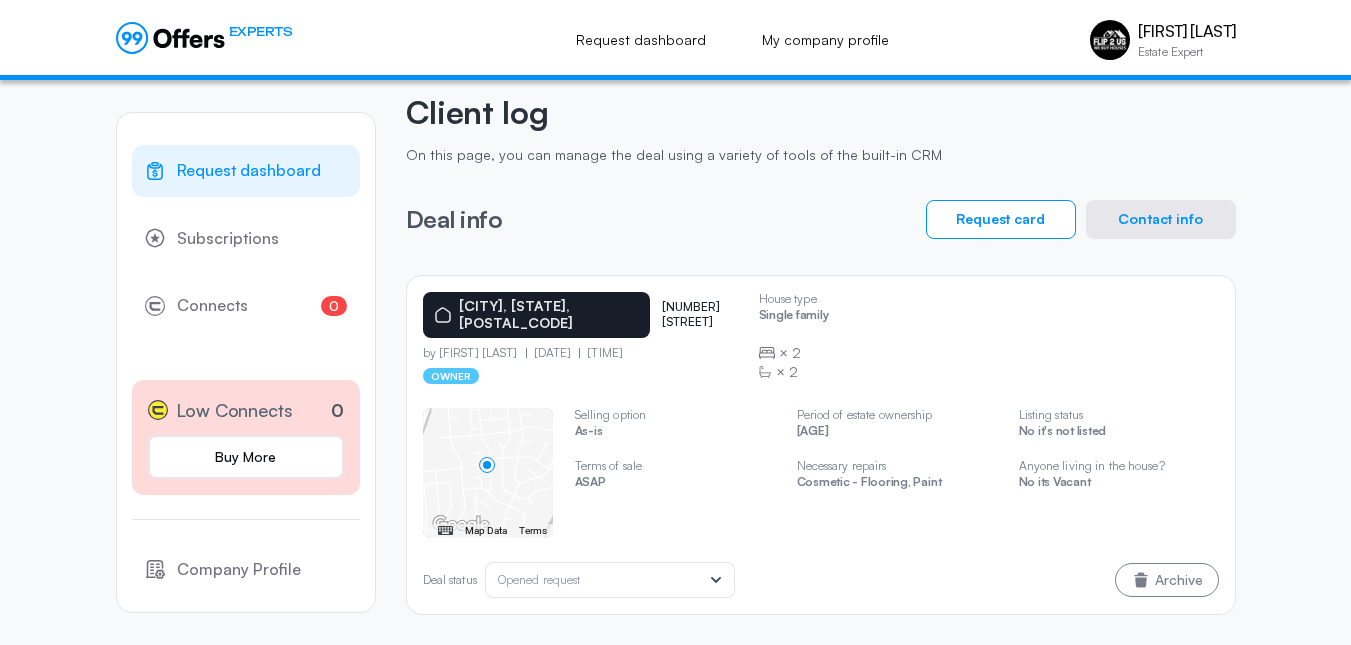 scroll, scrollTop: 81, scrollLeft: 0, axis: vertical 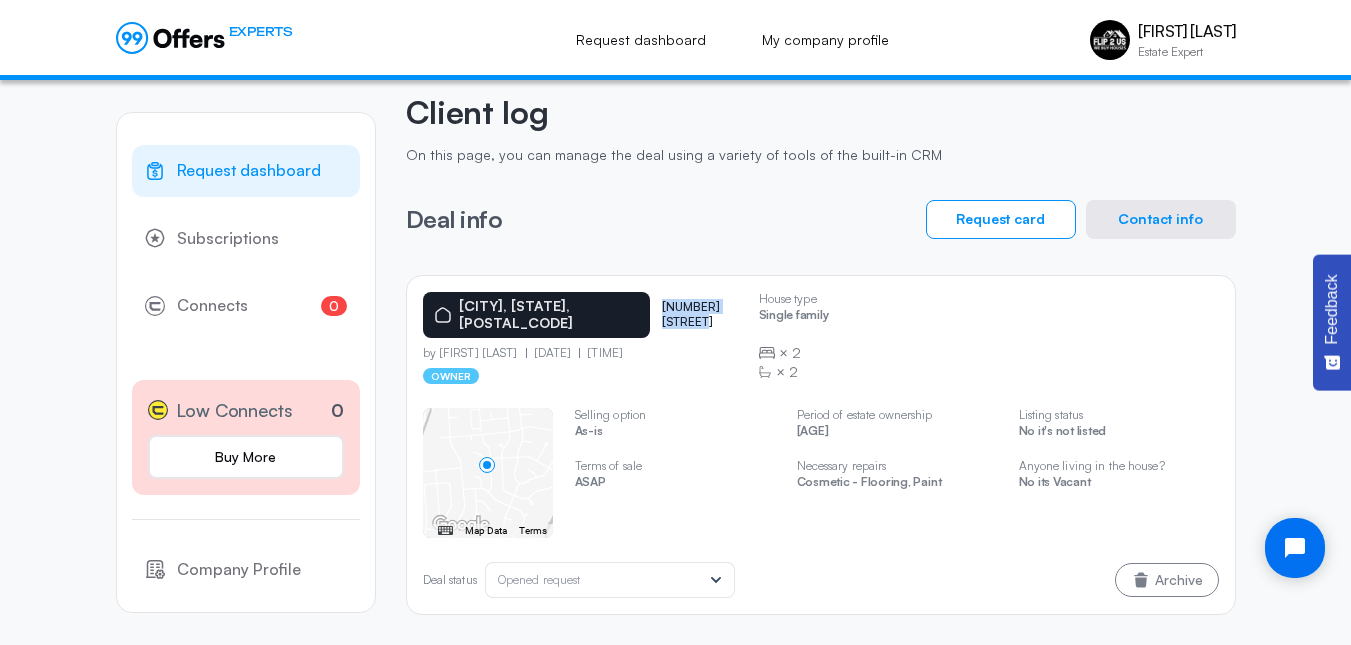 drag, startPoint x: 612, startPoint y: 299, endPoint x: 712, endPoint y: 305, distance: 100.17984 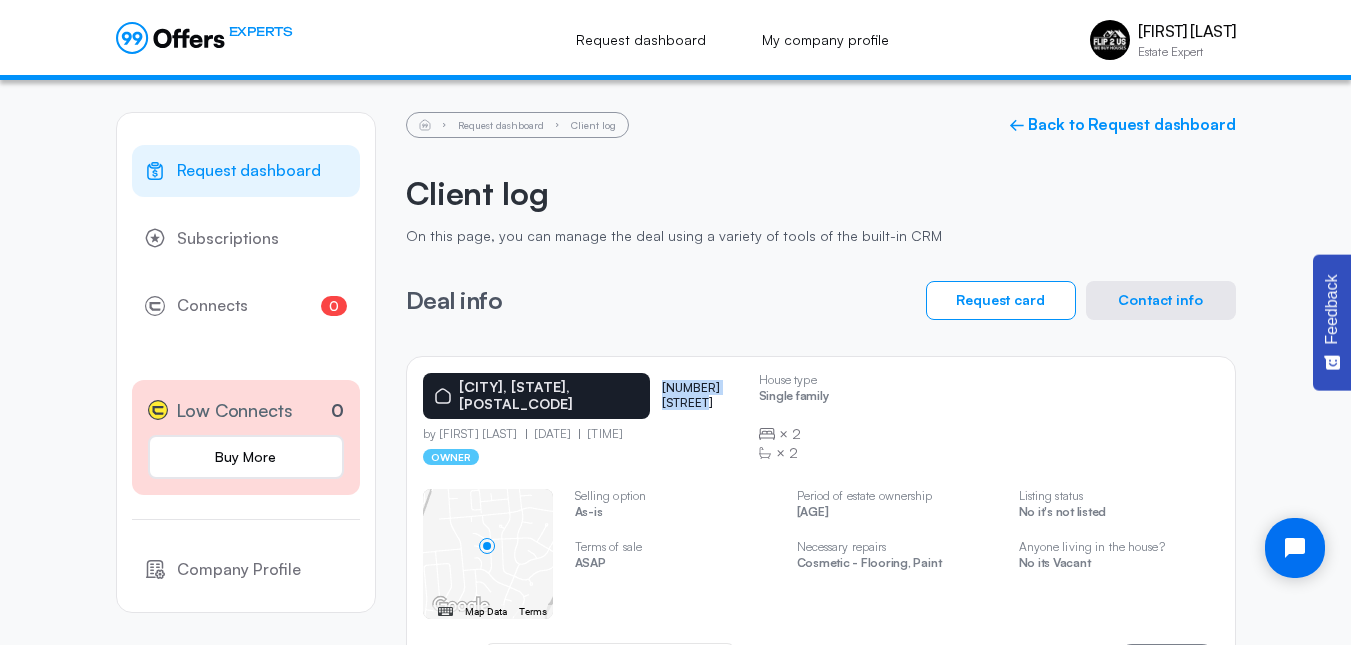 scroll, scrollTop: 81, scrollLeft: 0, axis: vertical 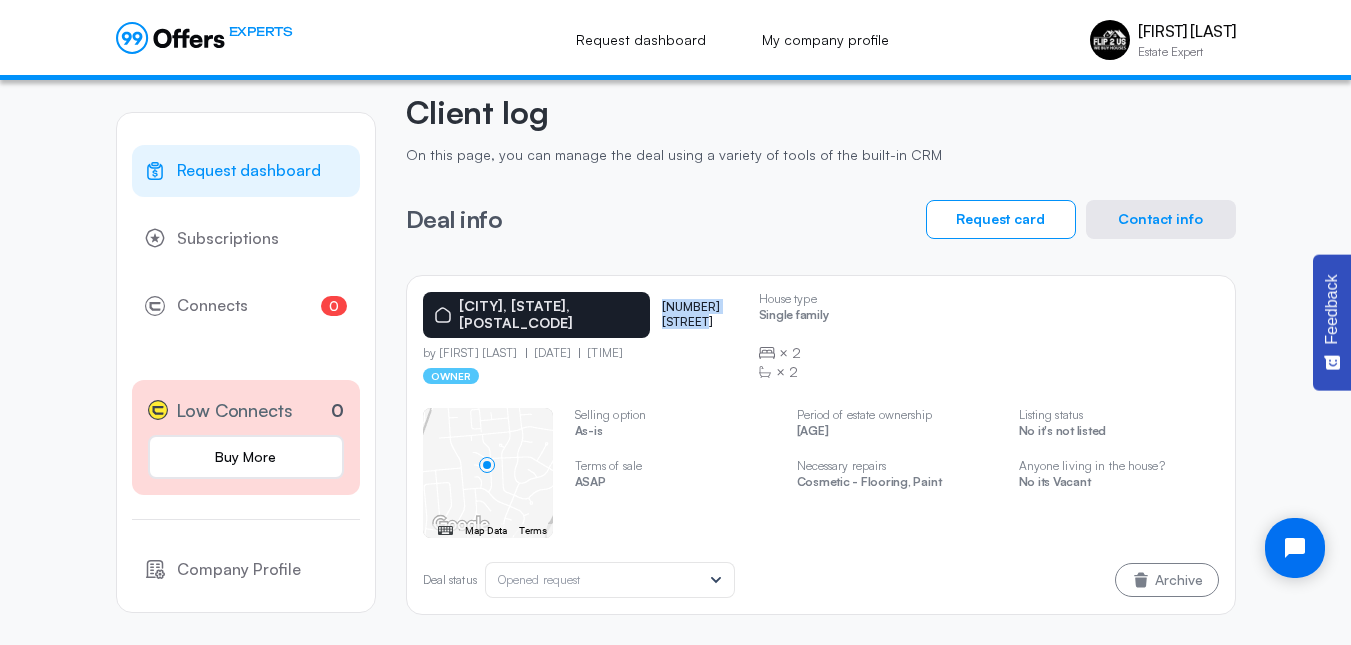 click on "Contact info" at bounding box center [1161, 219] 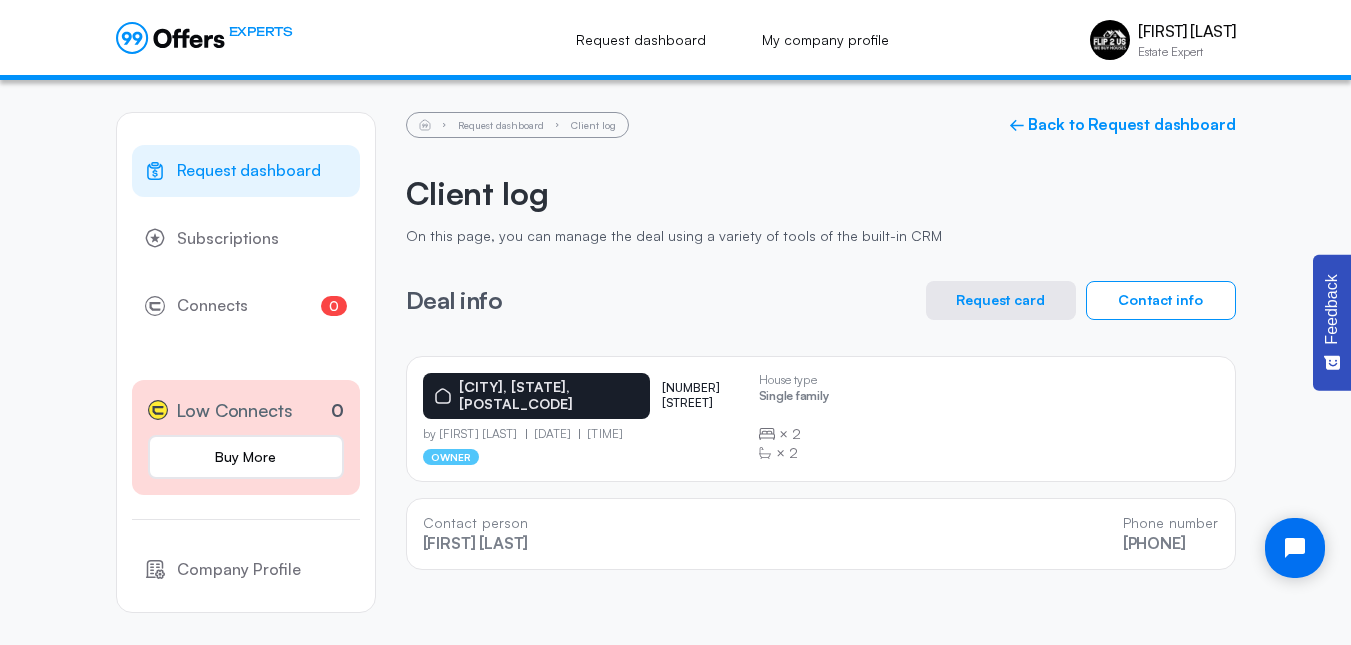 scroll, scrollTop: 0, scrollLeft: 0, axis: both 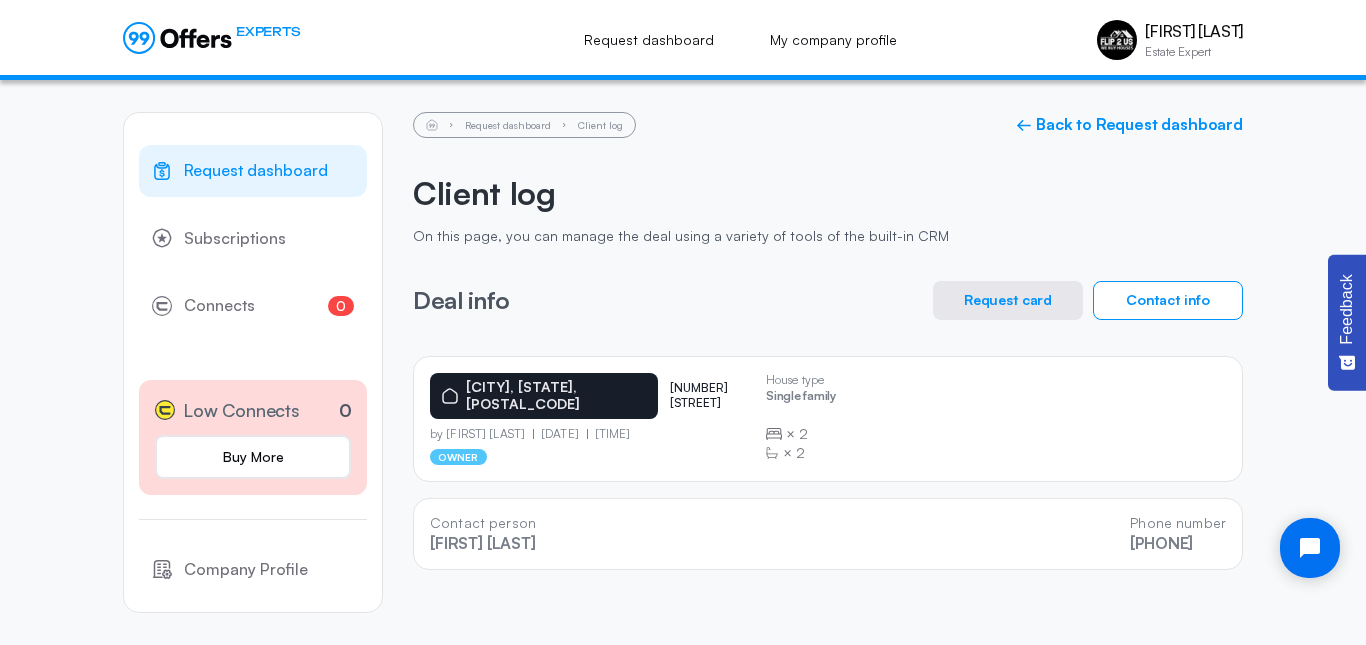 click on "[CITY], [STATE], [POSTAL_CODE] [NUMBER] [STREET] by [FIRST] [LAST] [DATE] [TIME] owner House type Single family x 2 x 2" at bounding box center [828, 419] 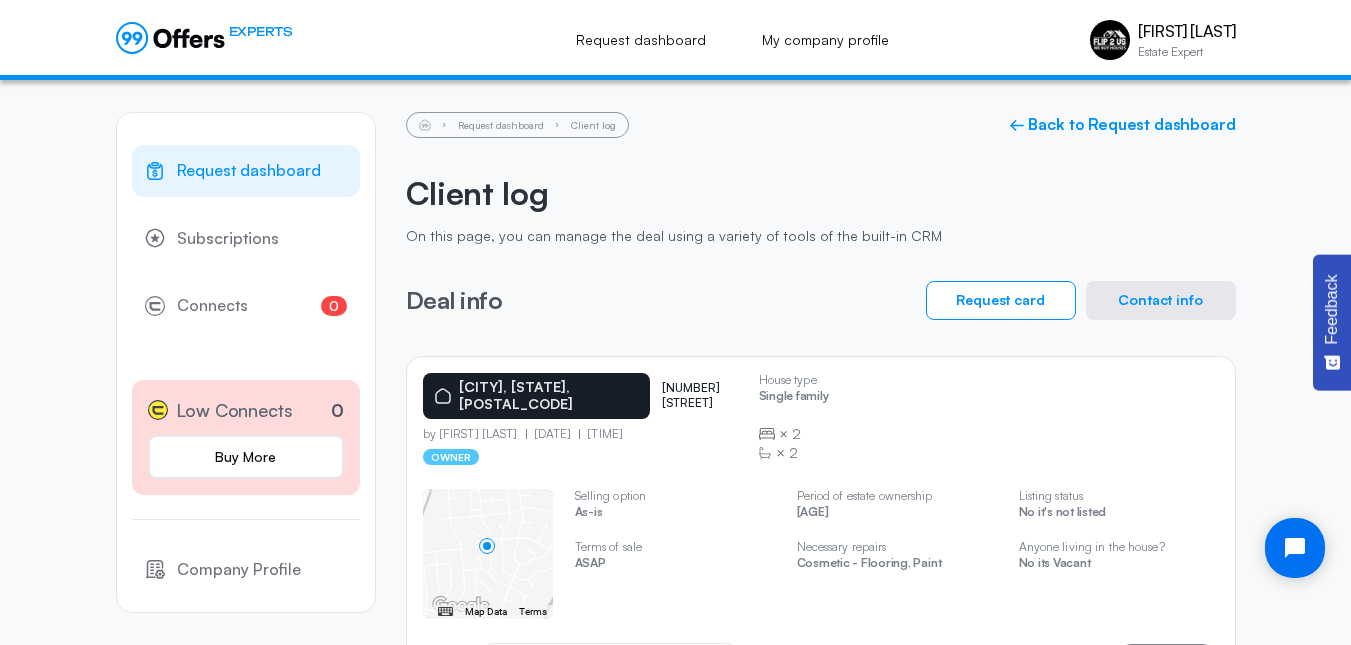 click on "Contact info" at bounding box center (1161, 300) 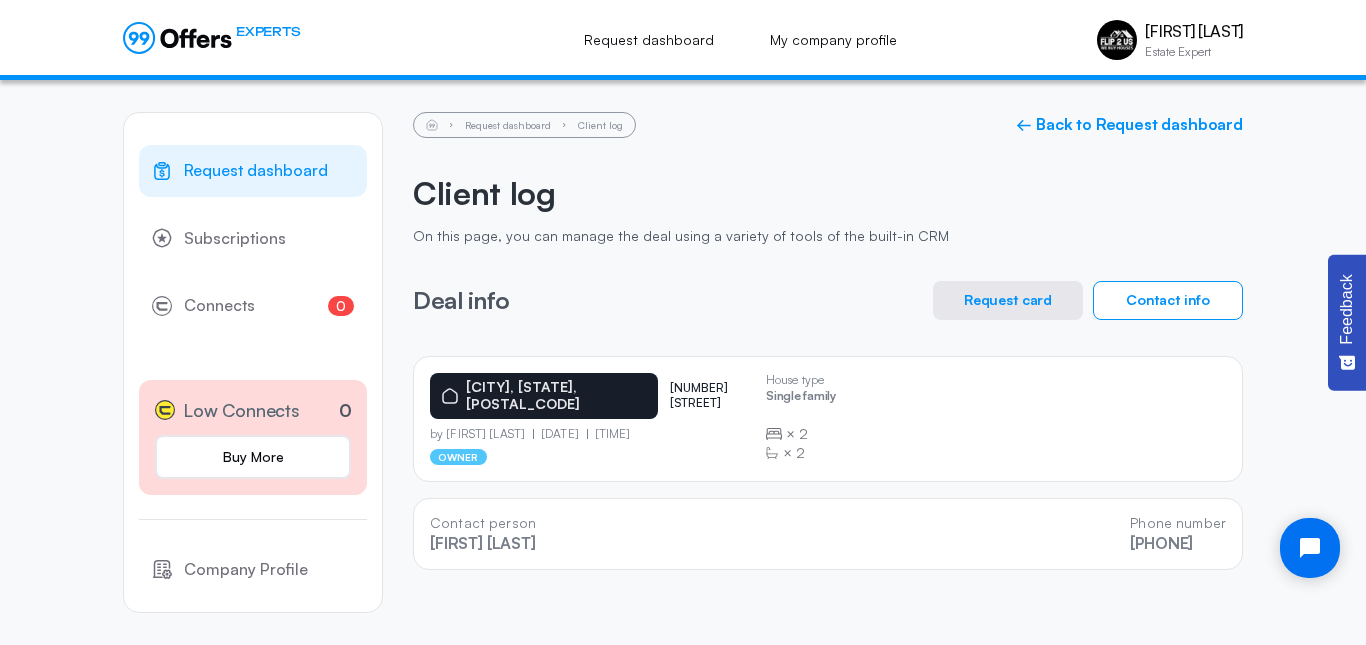 drag, startPoint x: 1011, startPoint y: 443, endPoint x: 936, endPoint y: 467, distance: 78.74643 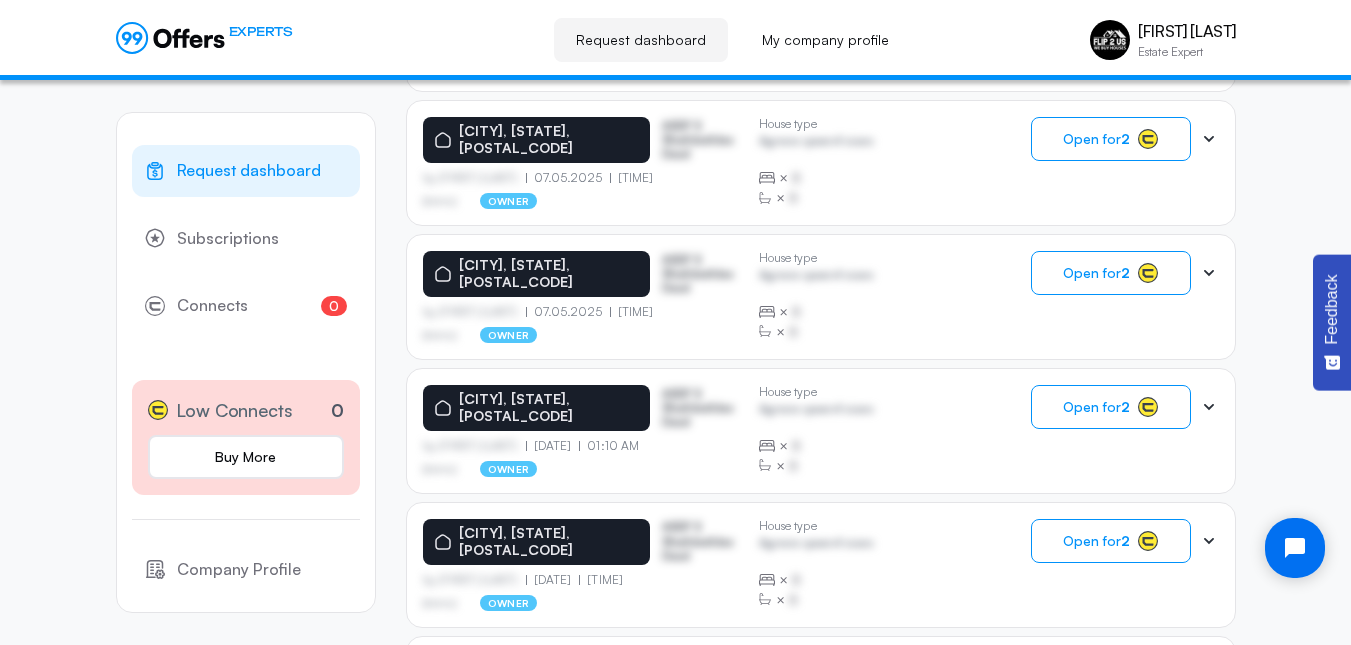 scroll, scrollTop: 621, scrollLeft: 0, axis: vertical 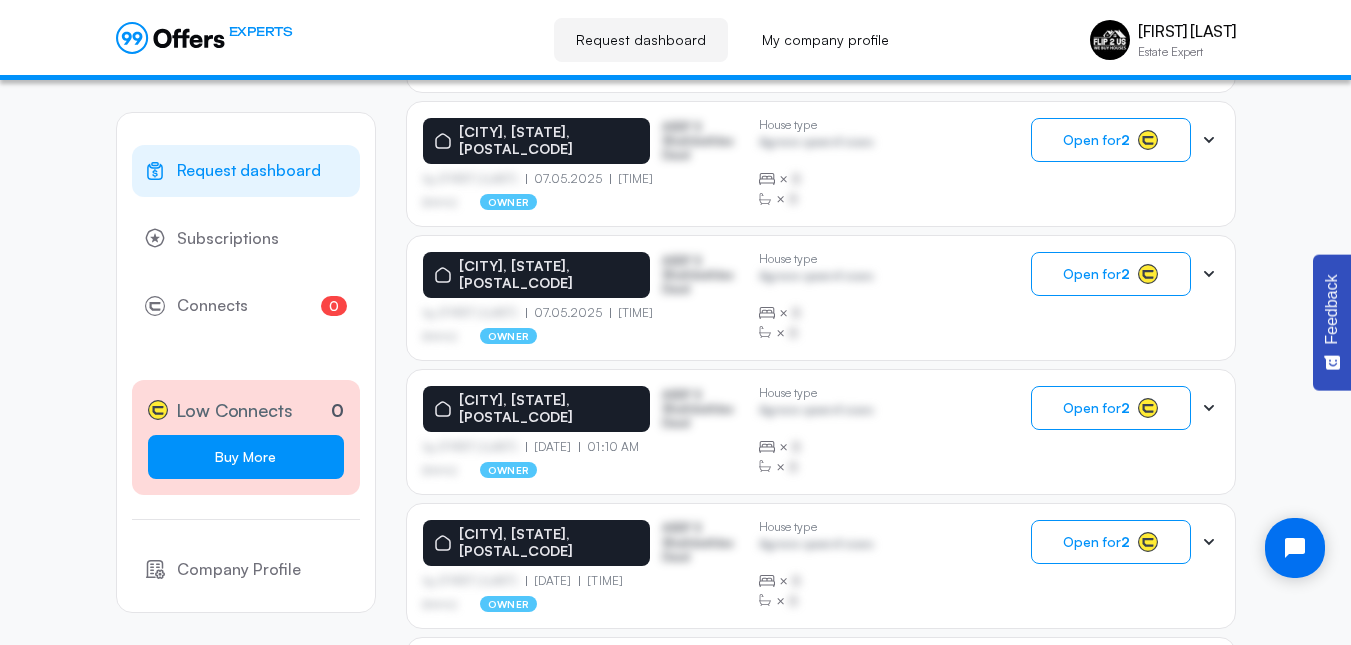 click on "Buy More" at bounding box center (246, 457) 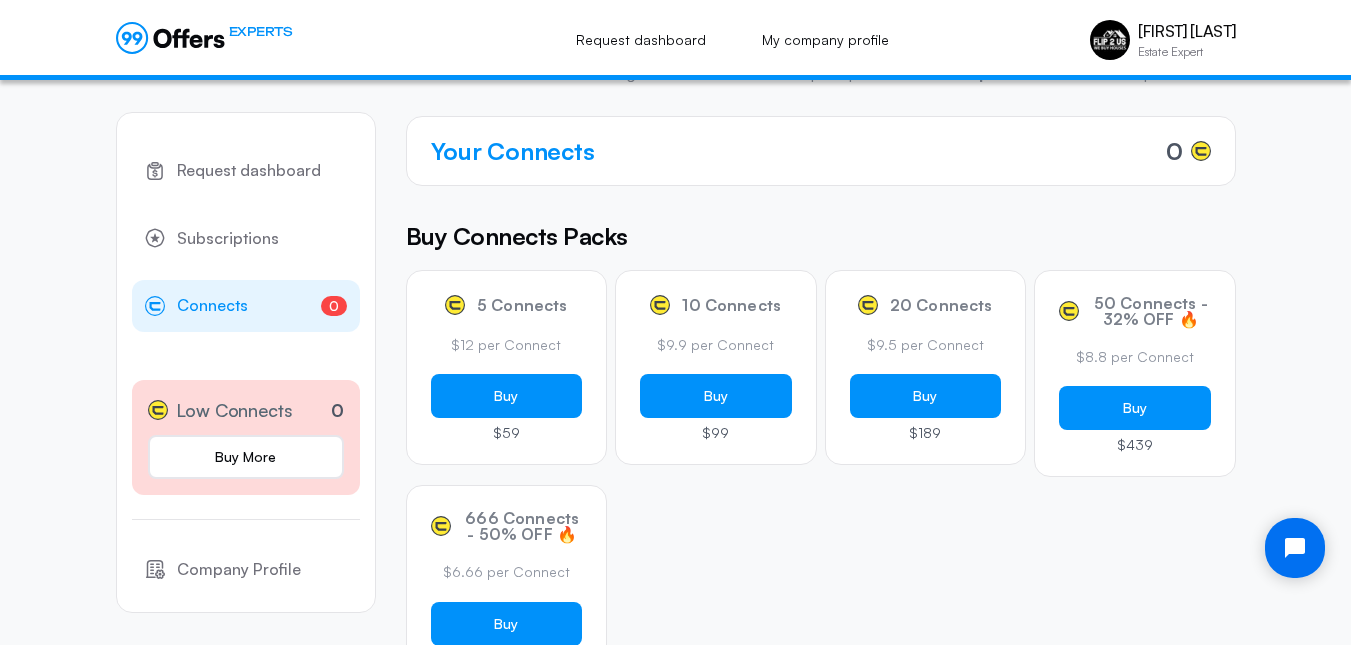 scroll, scrollTop: 148, scrollLeft: 0, axis: vertical 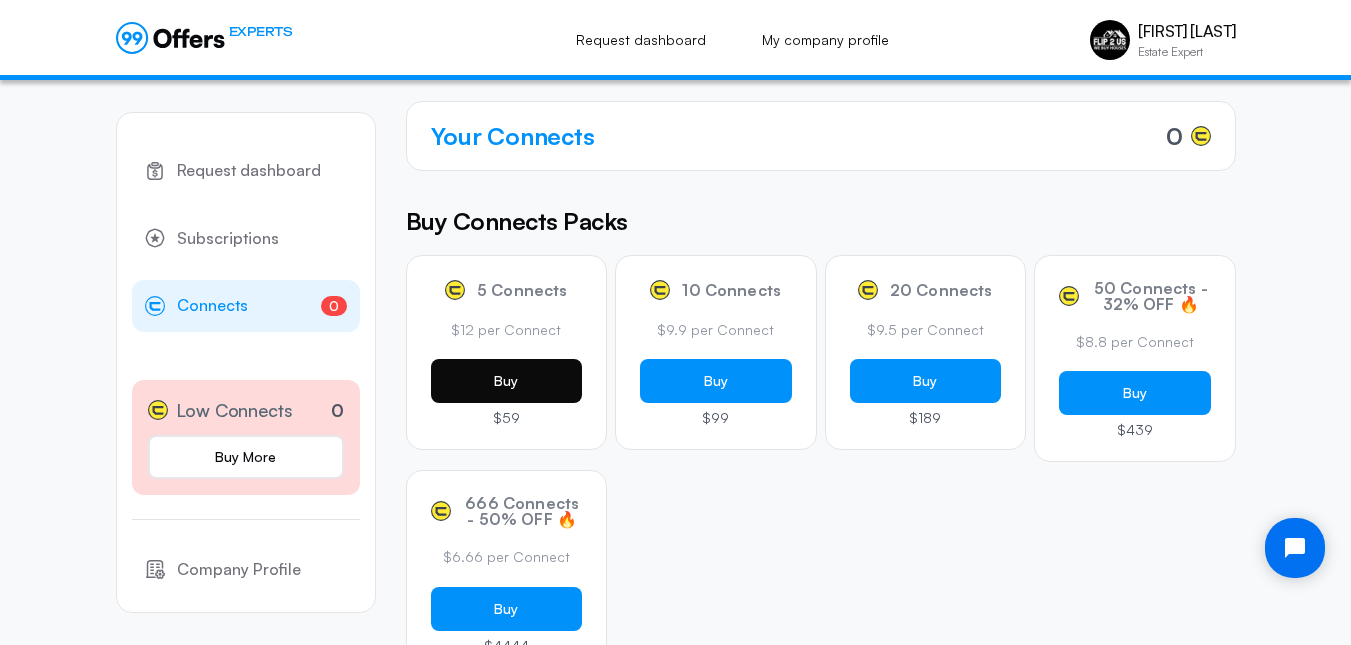 click on "Buy" at bounding box center (507, 381) 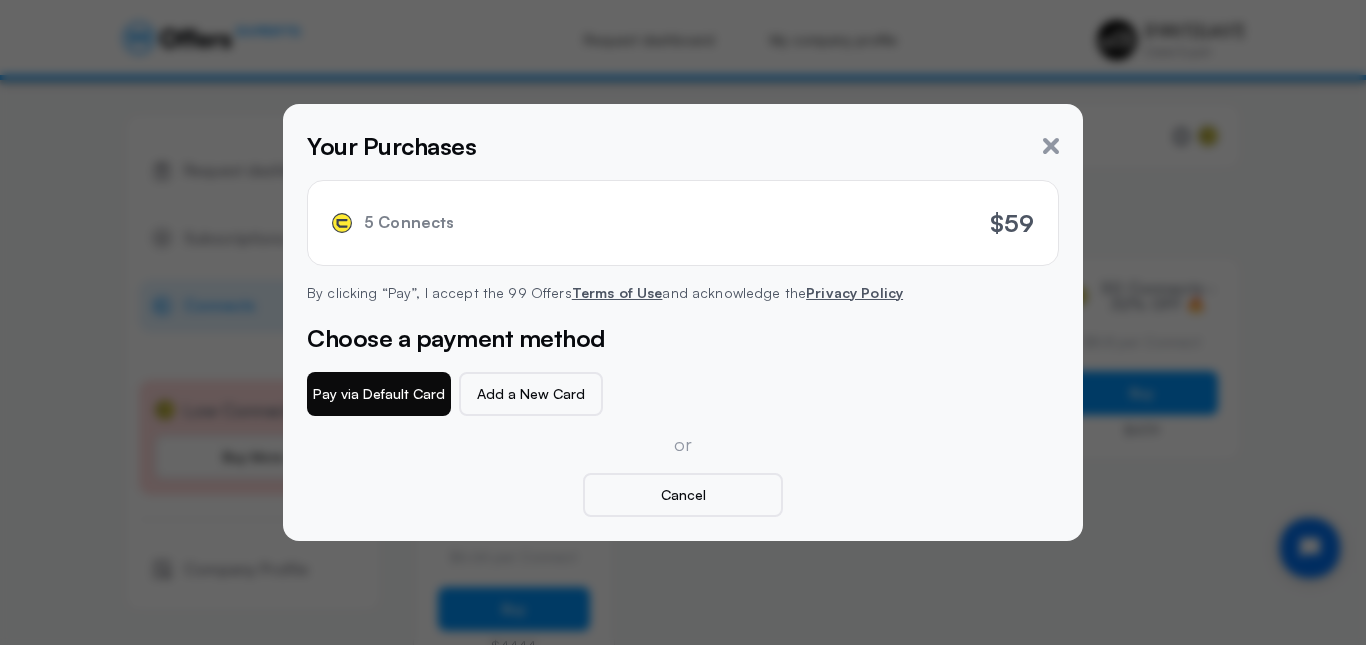 click on "Pay via Default Card" at bounding box center (379, 394) 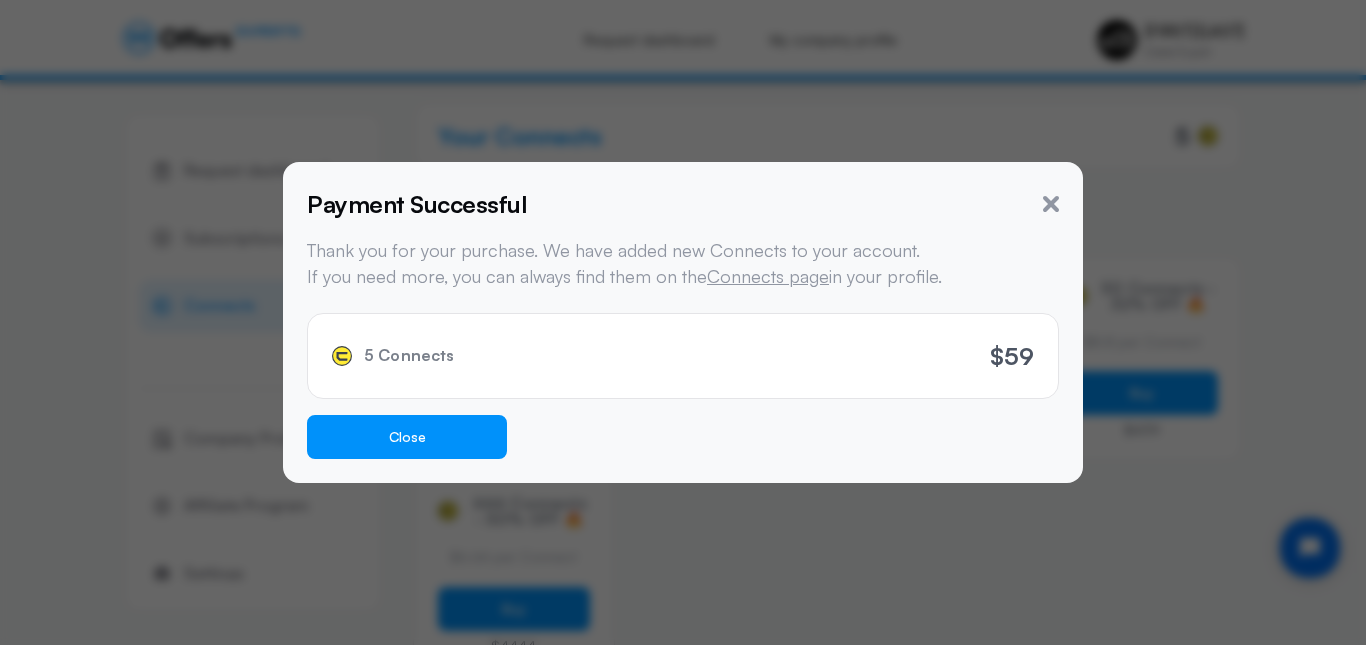 click on "Close" at bounding box center [407, 437] 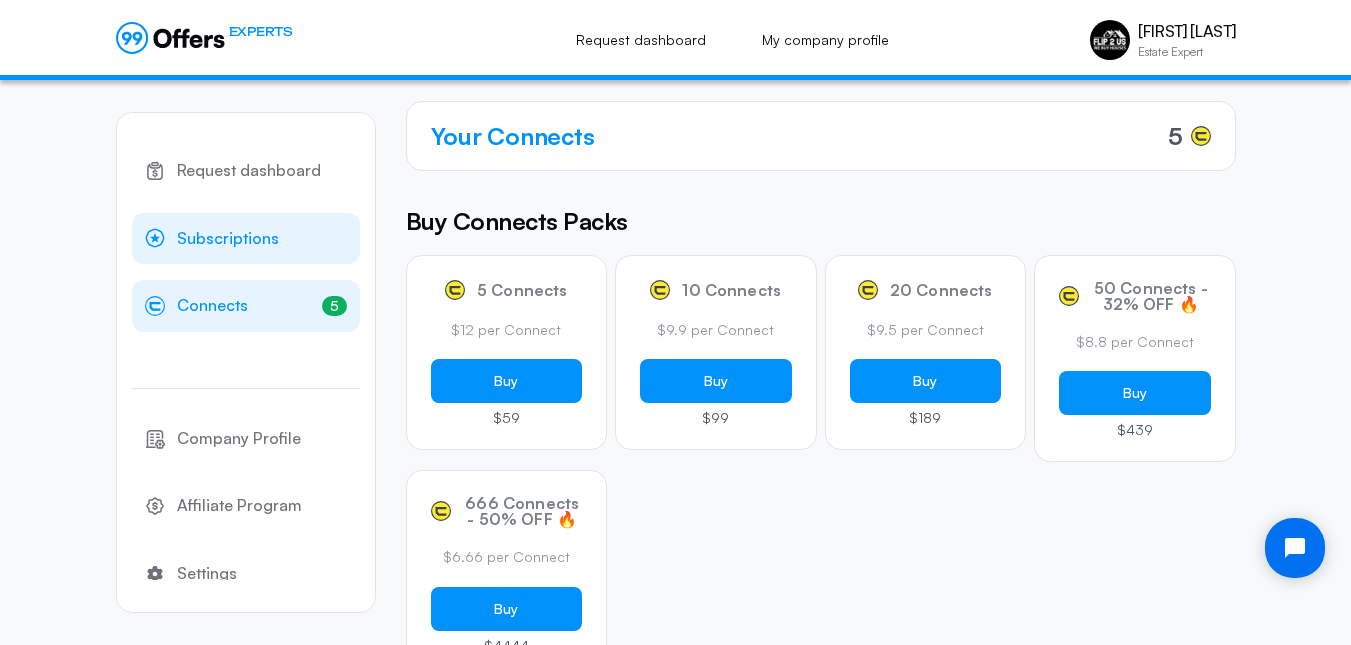 click on "Subscriptions" at bounding box center (228, 239) 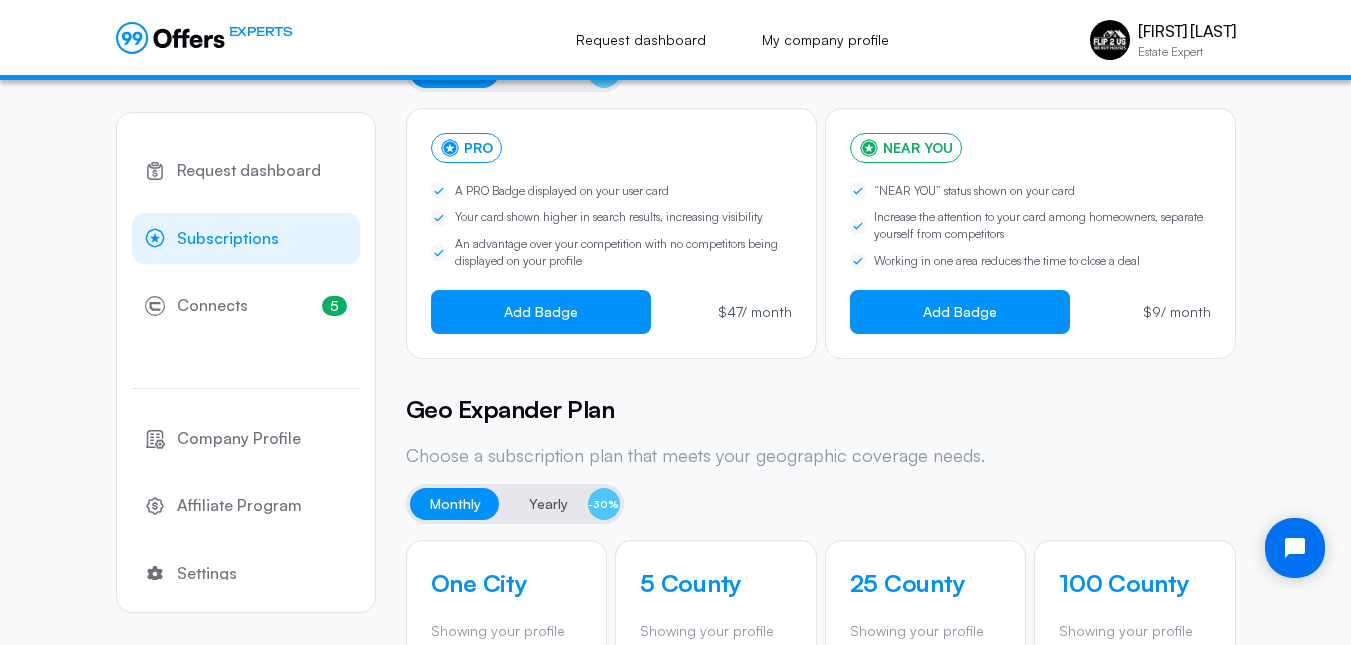 scroll, scrollTop: 0, scrollLeft: 0, axis: both 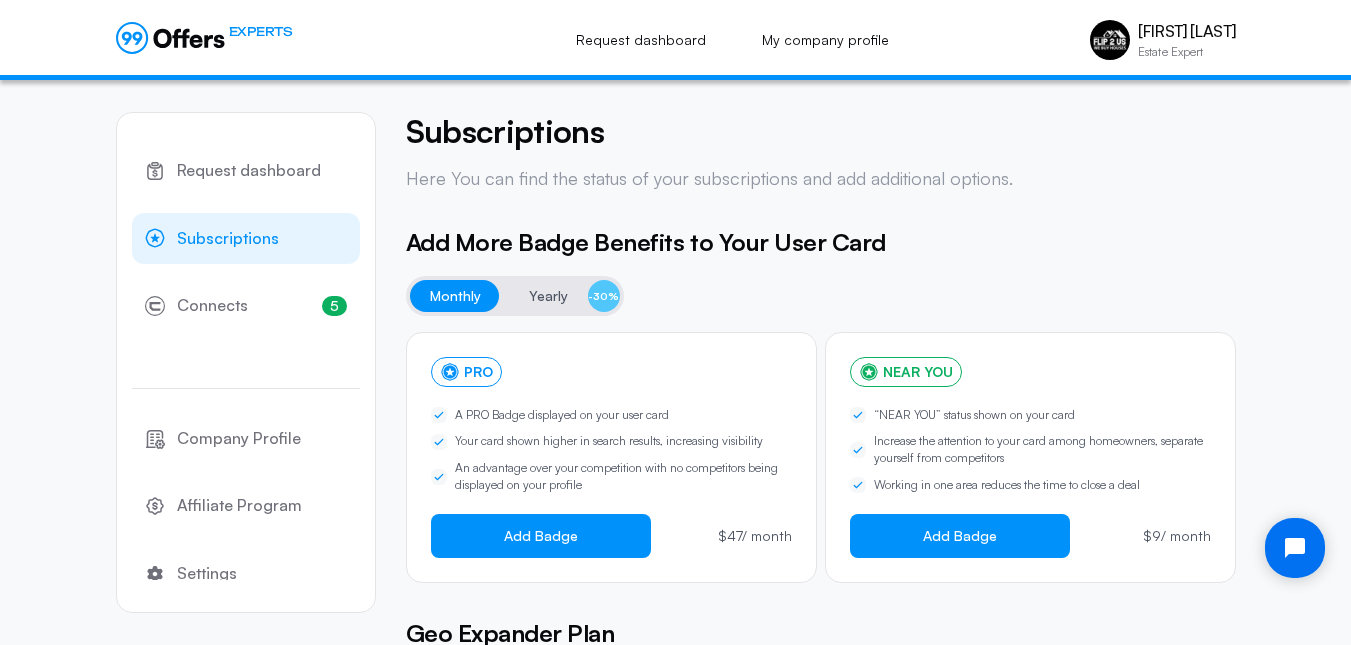 click on "Yearly" at bounding box center [548, 296] 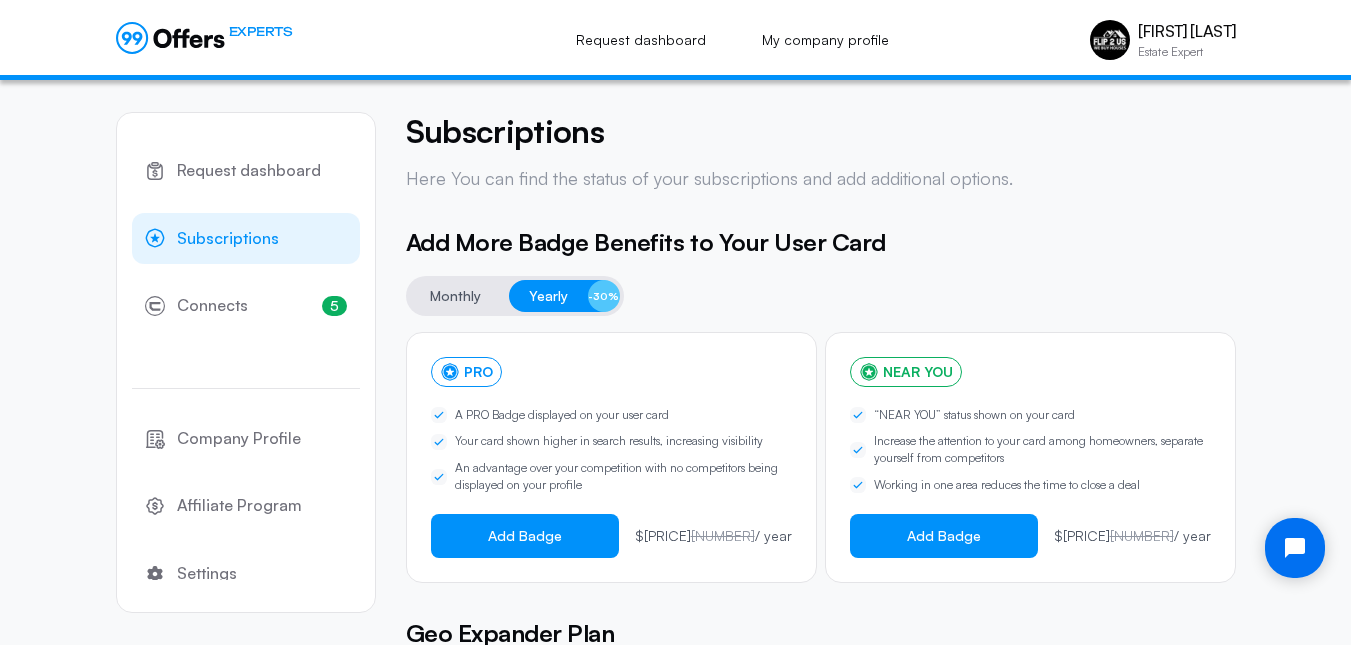 click on "Monthly" at bounding box center [455, 296] 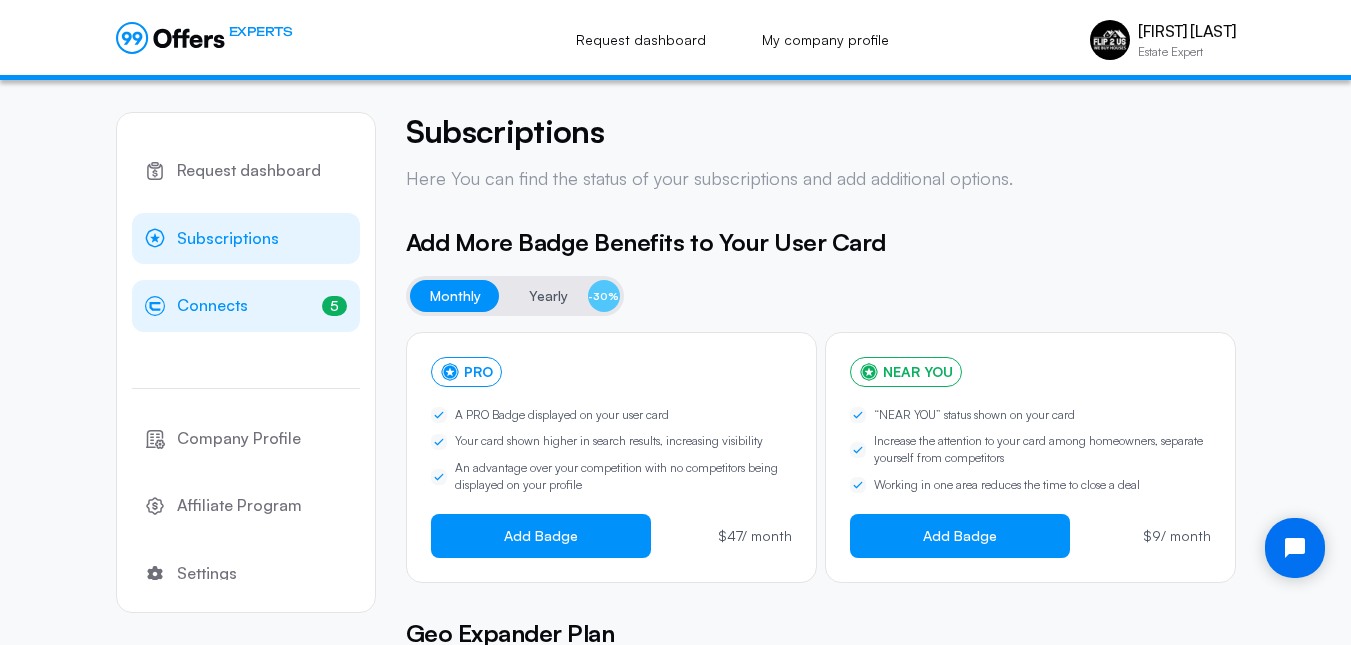 click on "Connects" at bounding box center (212, 306) 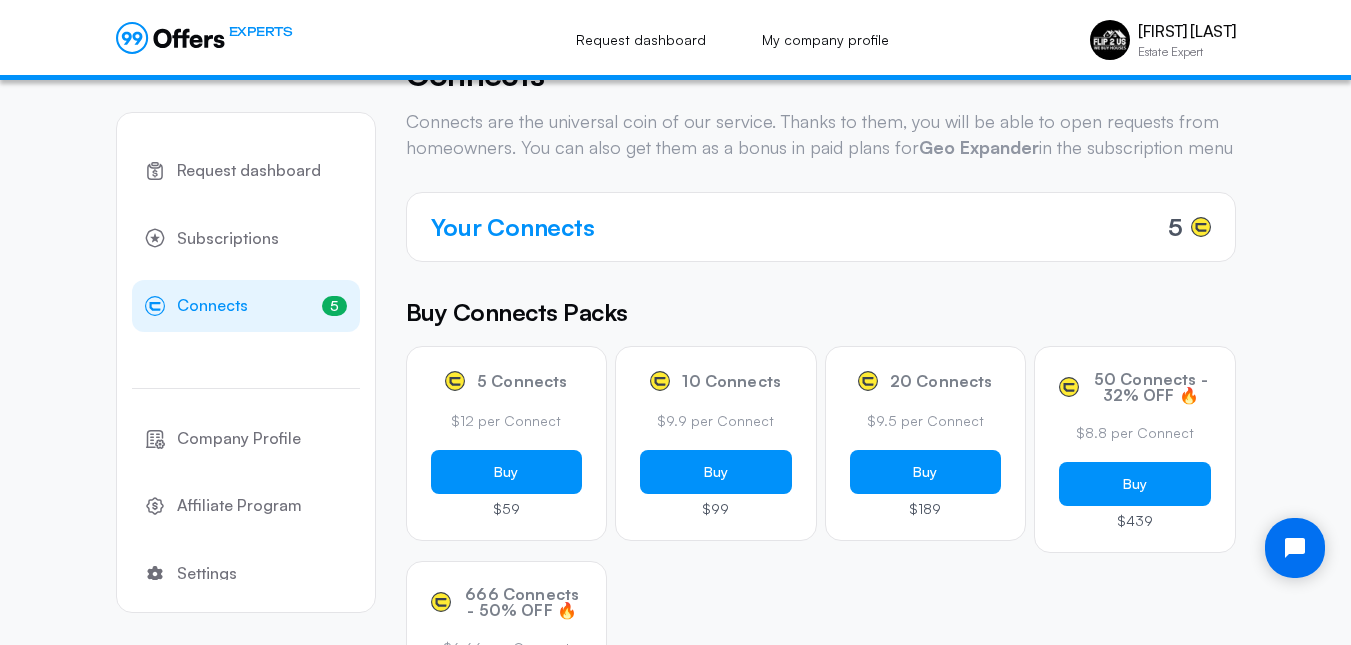 scroll, scrollTop: 0, scrollLeft: 0, axis: both 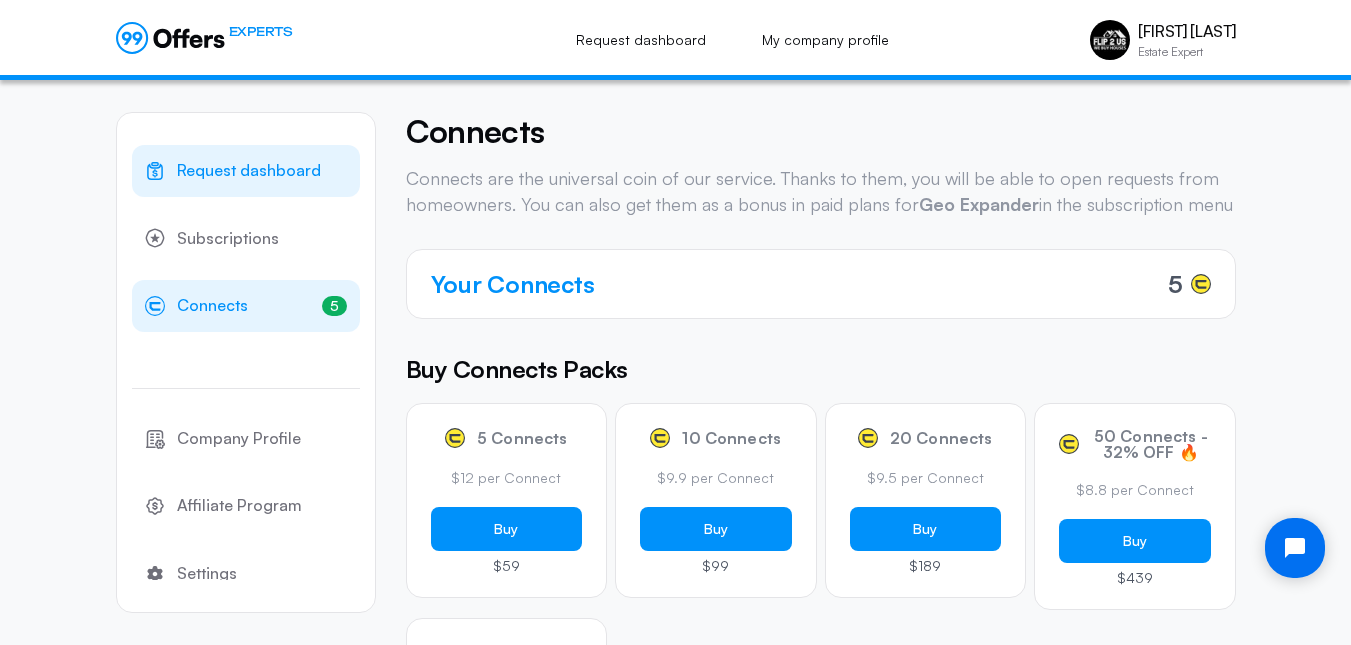 click on "Request dashboard" at bounding box center (249, 171) 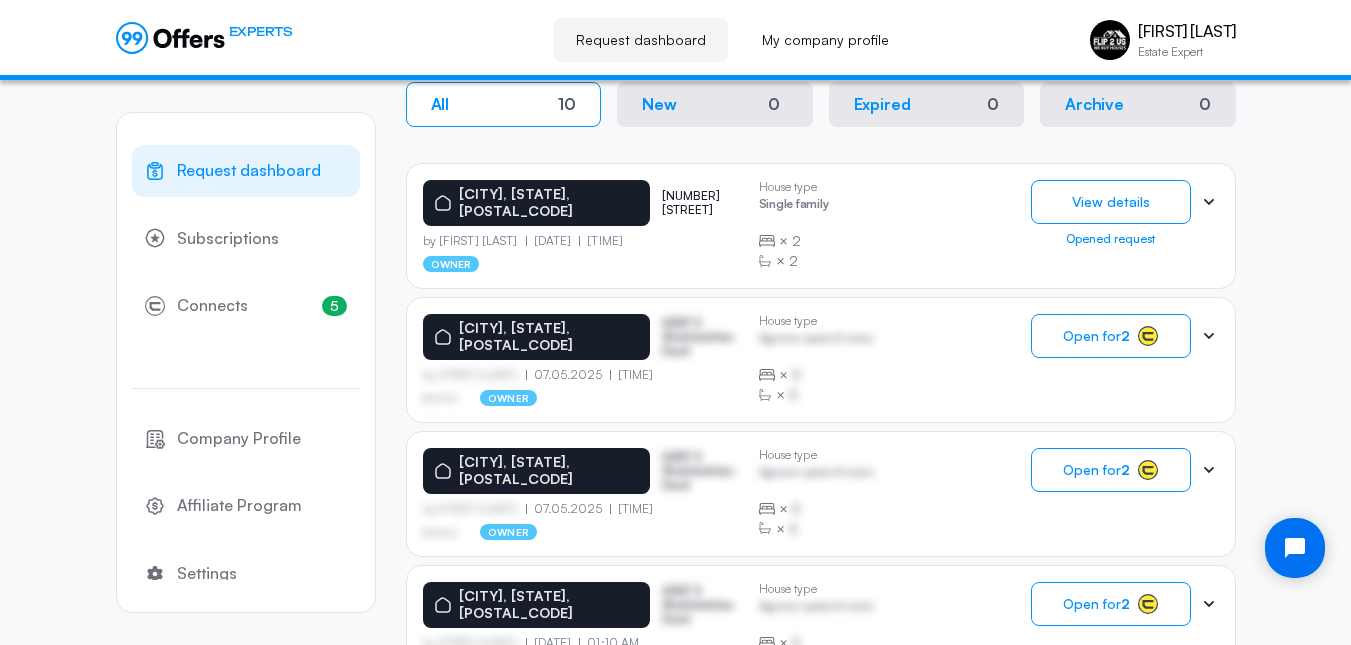 scroll, scrollTop: 432, scrollLeft: 0, axis: vertical 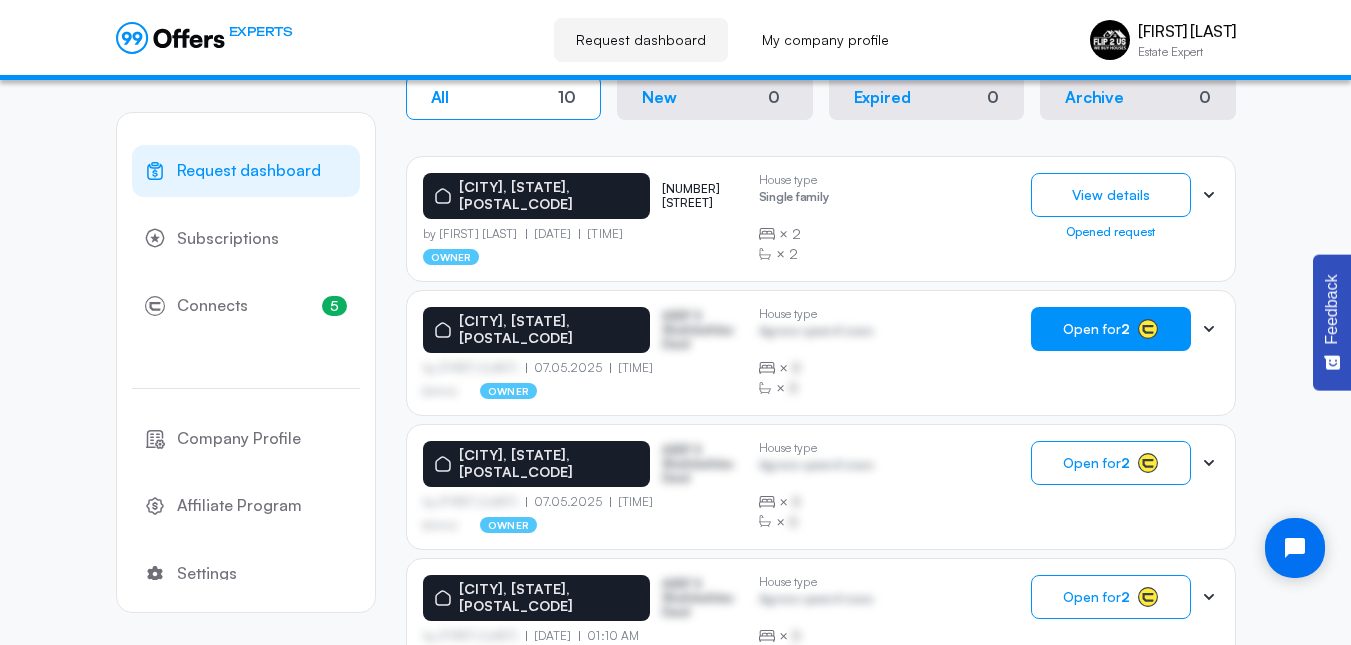 click on "Open for  2" at bounding box center [1096, 329] 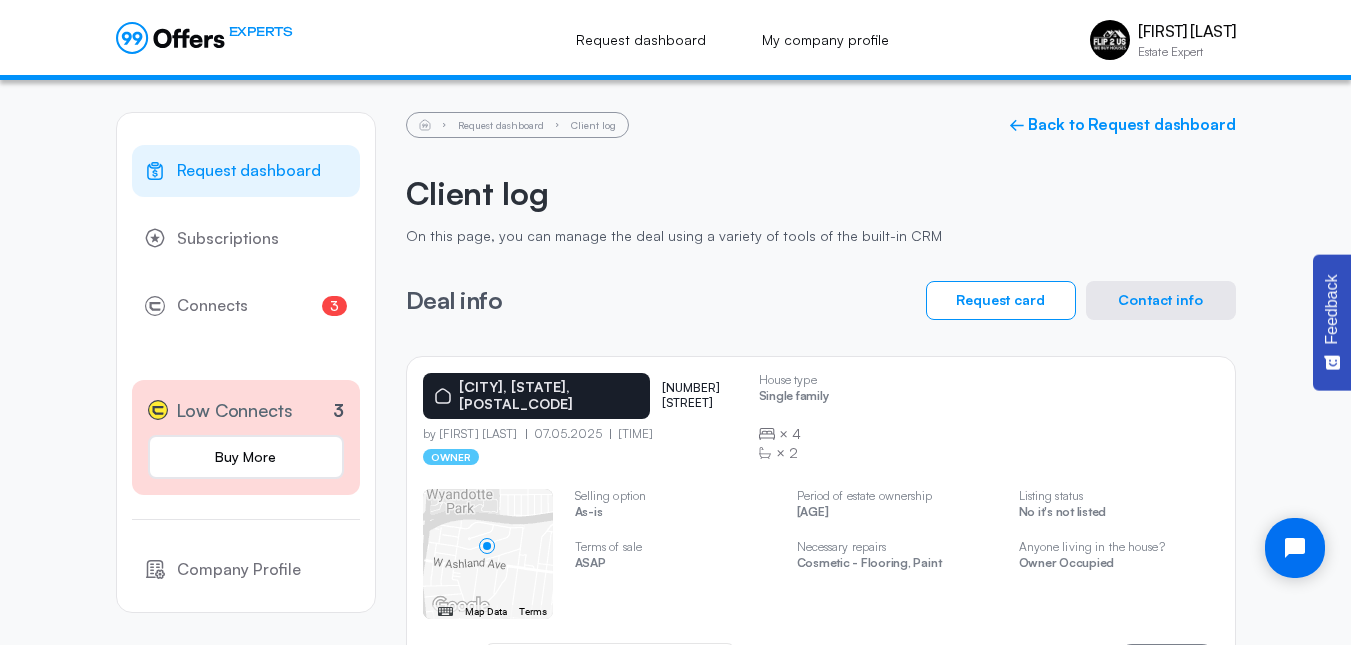 scroll, scrollTop: 81, scrollLeft: 0, axis: vertical 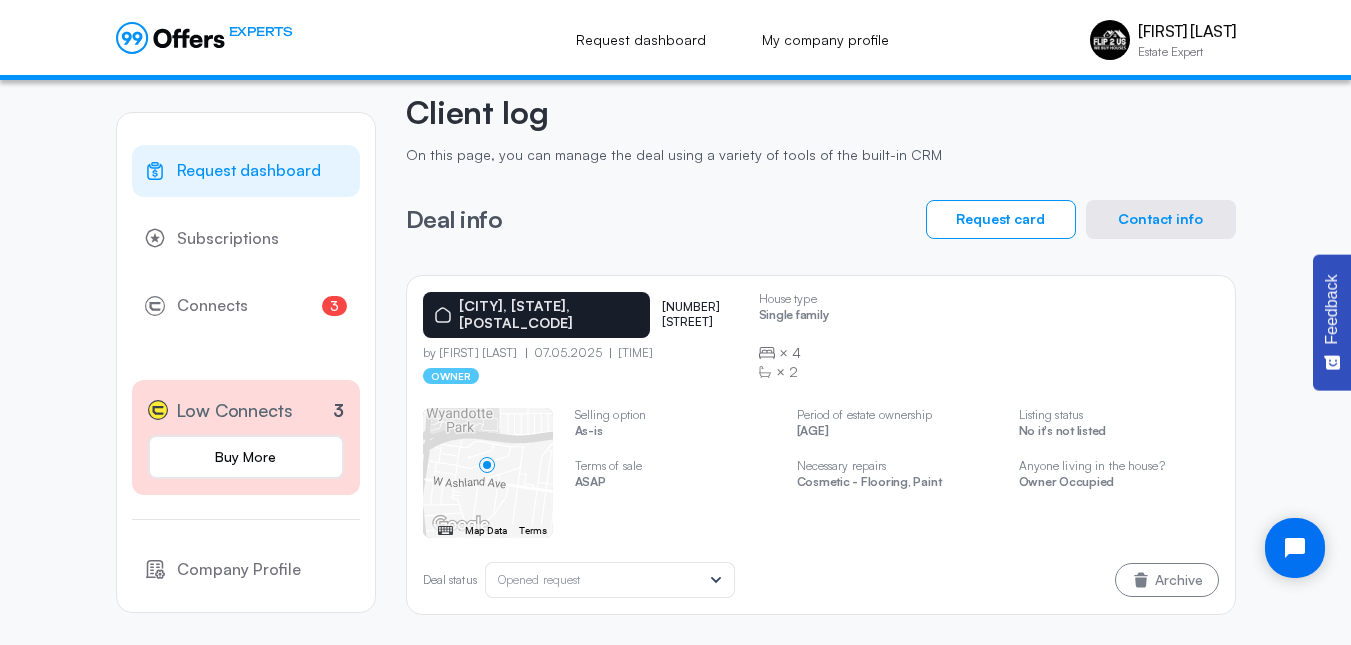 drag, startPoint x: 610, startPoint y: 294, endPoint x: 641, endPoint y: 313, distance: 36.359318 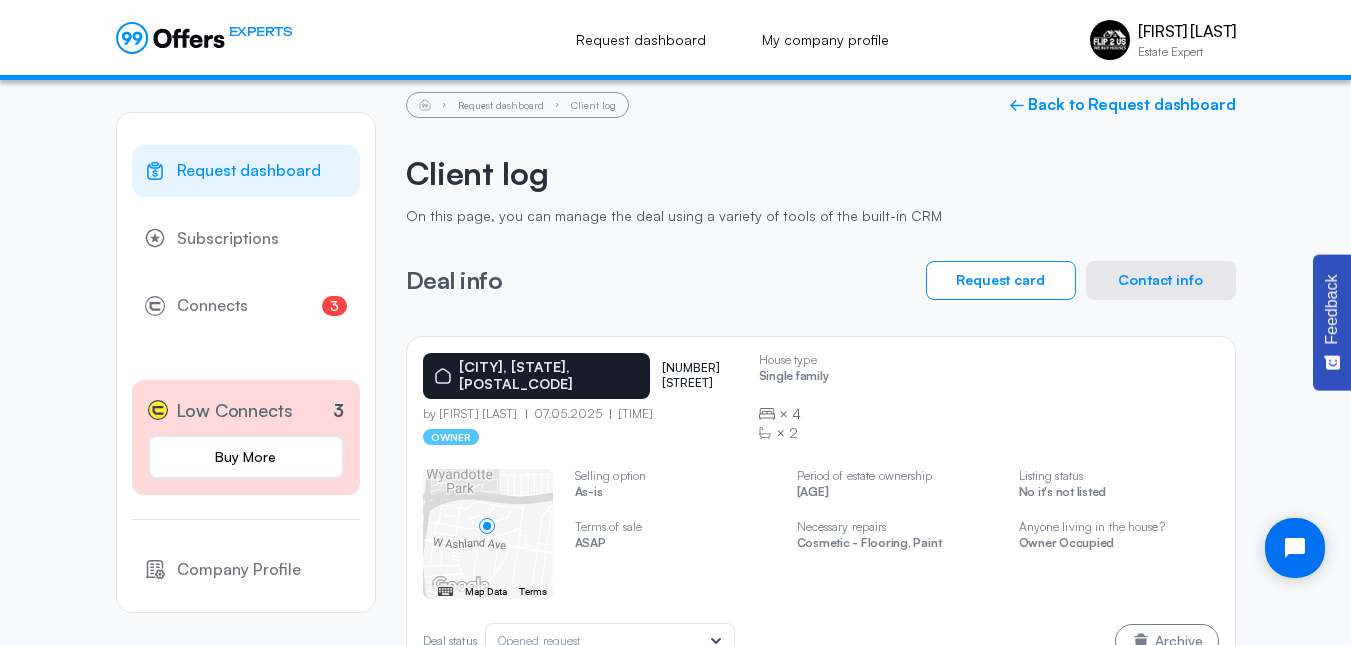 scroll, scrollTop: 81, scrollLeft: 0, axis: vertical 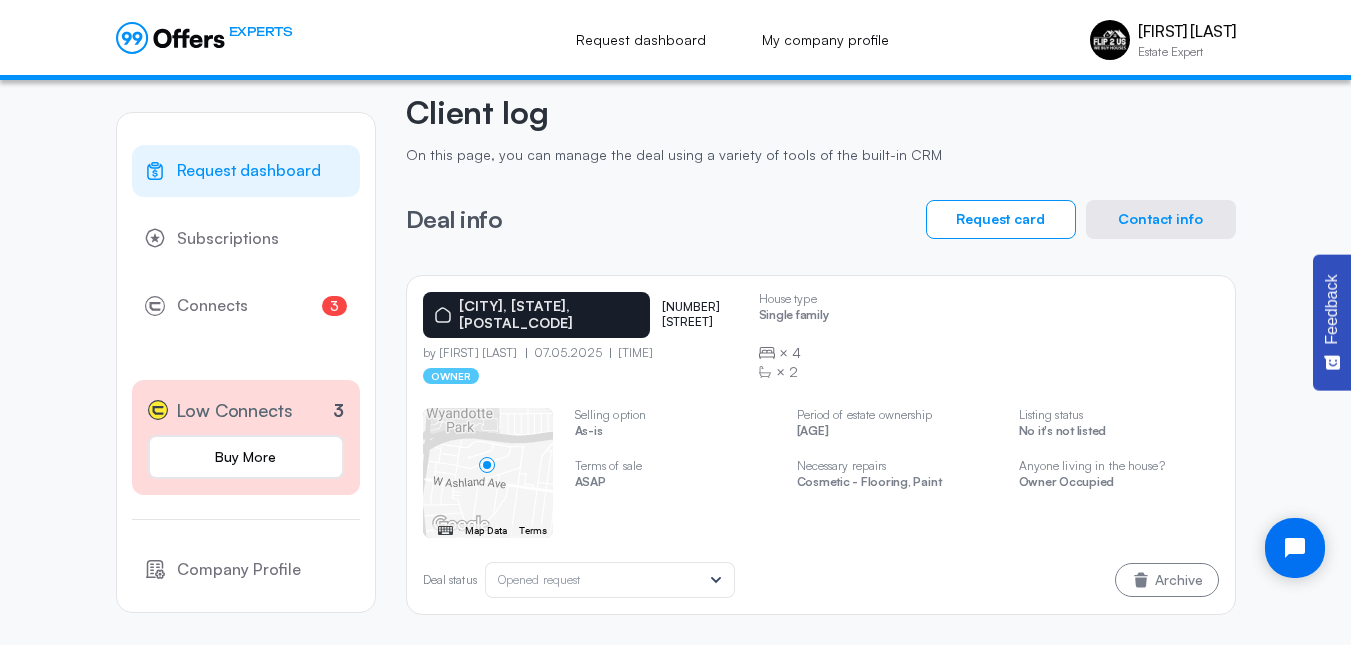 click on "[CITY], [STATE], [POSTAL_CODE] [NUMBER] [STREET] by [FIRST] [LAST] [DATE] [TIME] owner House type Single family x 4 x 2" at bounding box center (821, 338) 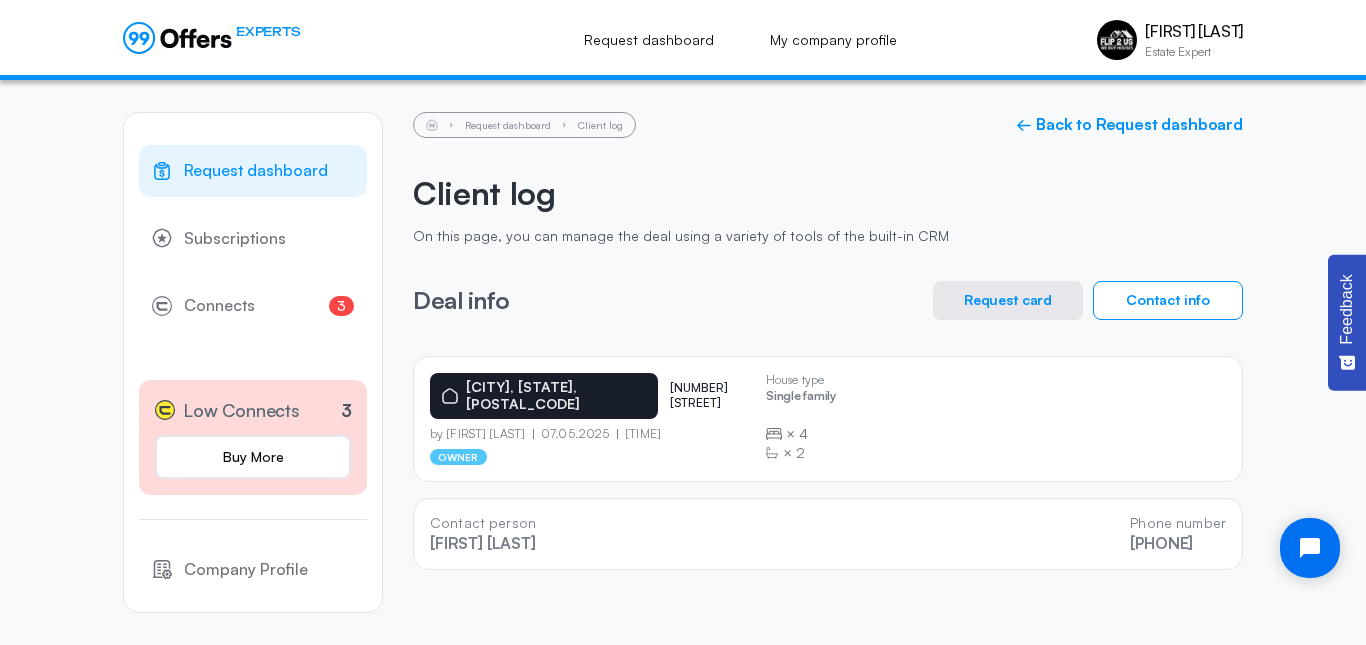 click on "[CITY], [STATE], [POSTAL_CODE] [NUMBER] [STREET] by [FIRST] [LAST] [DATE] [TIME] owner House type Single family x 4 x 2" at bounding box center [828, 419] 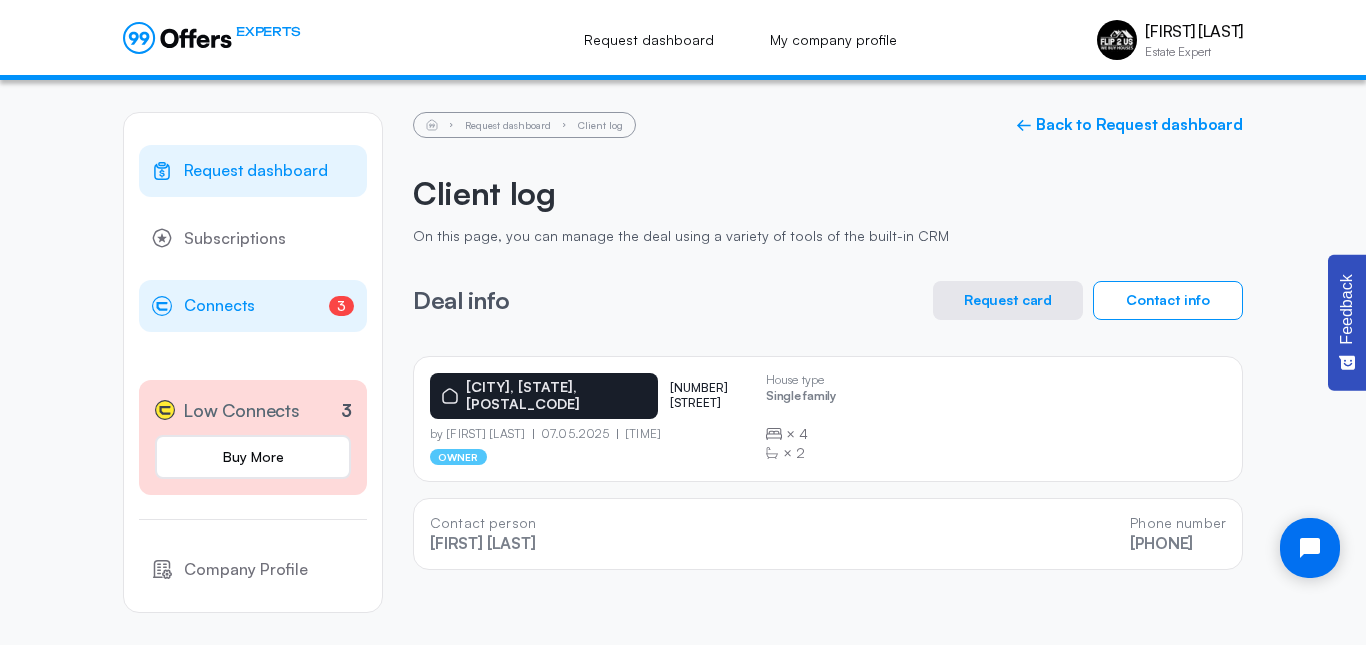 click on "3 Connects 3" at bounding box center (253, 306) 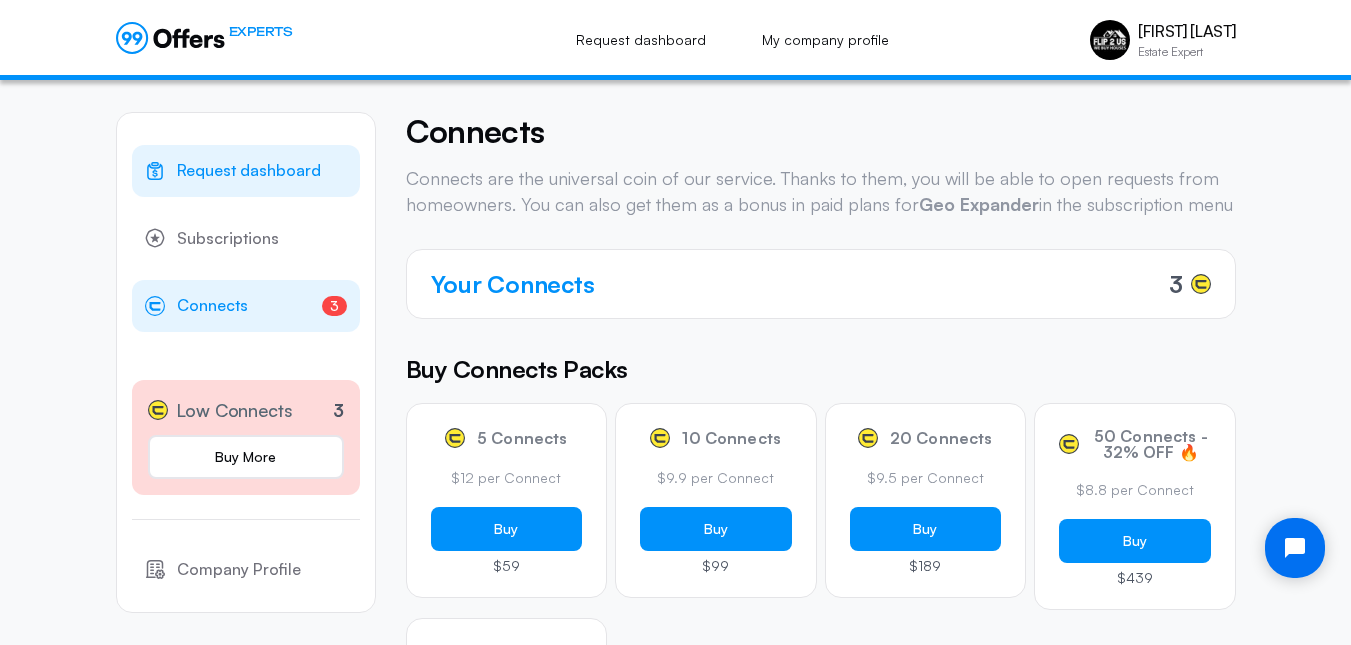 click on "Request dashboard" at bounding box center (249, 171) 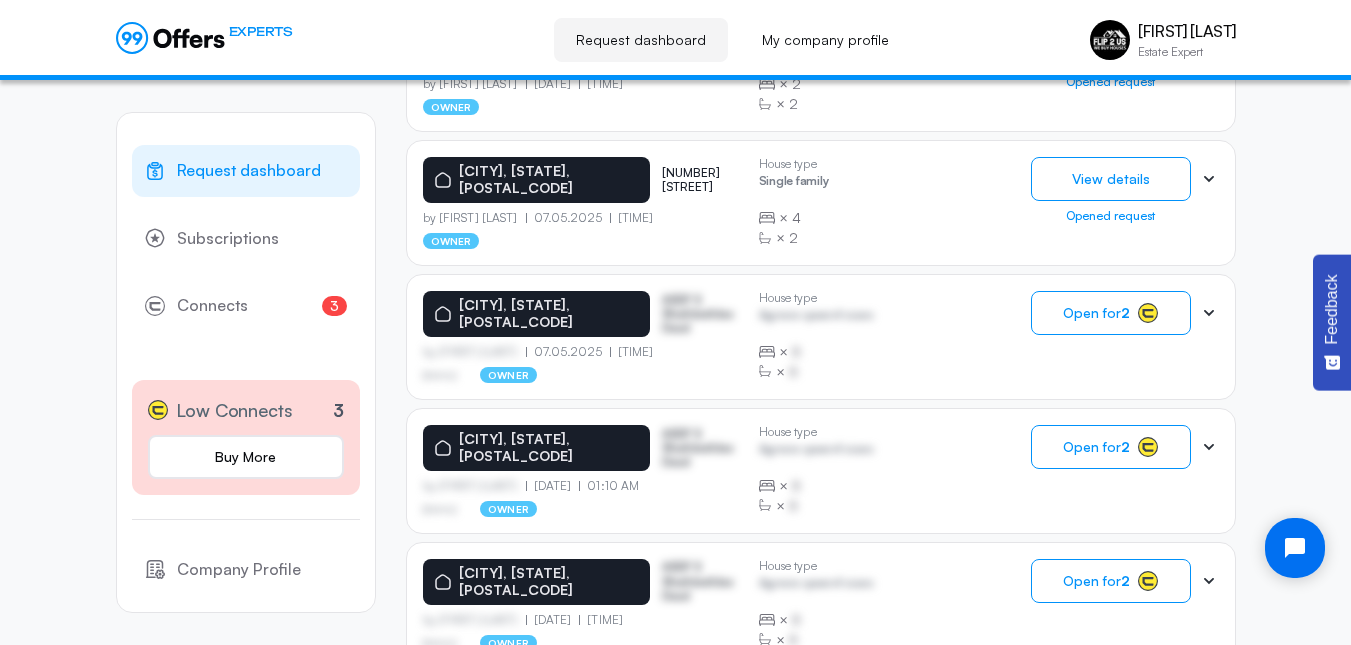 scroll, scrollTop: 581, scrollLeft: 0, axis: vertical 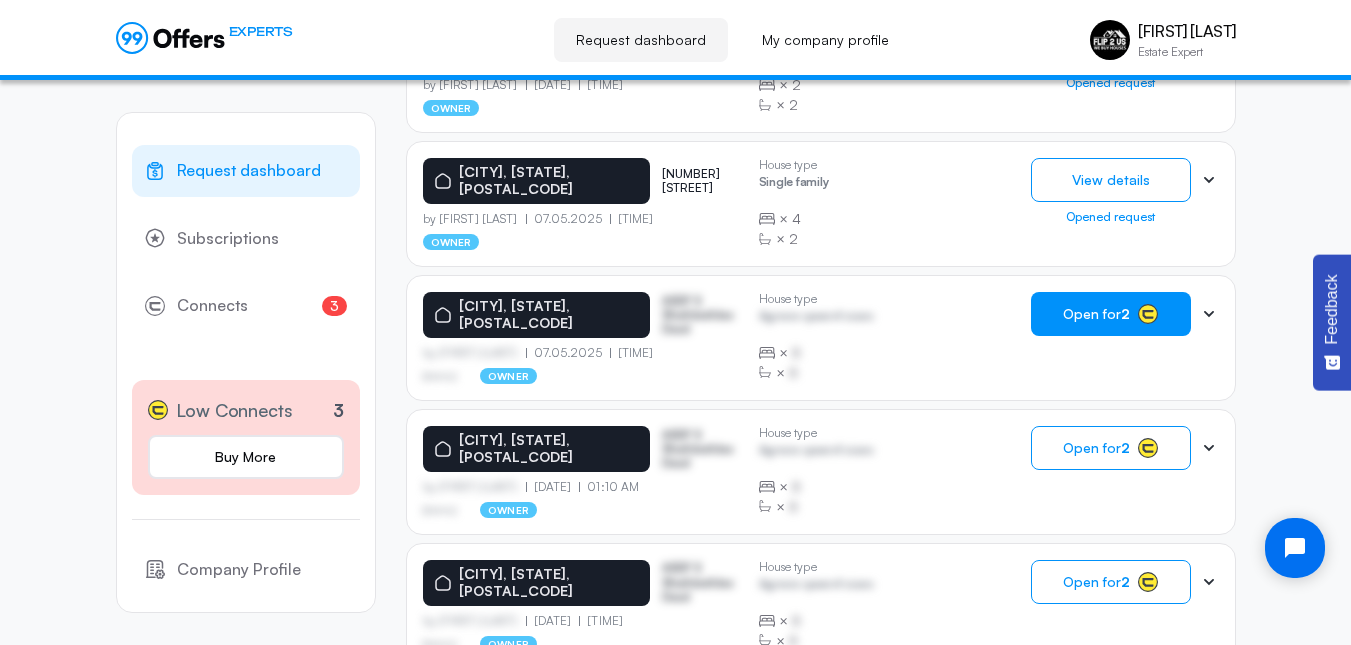 click on "Open for  2" at bounding box center [1096, 314] 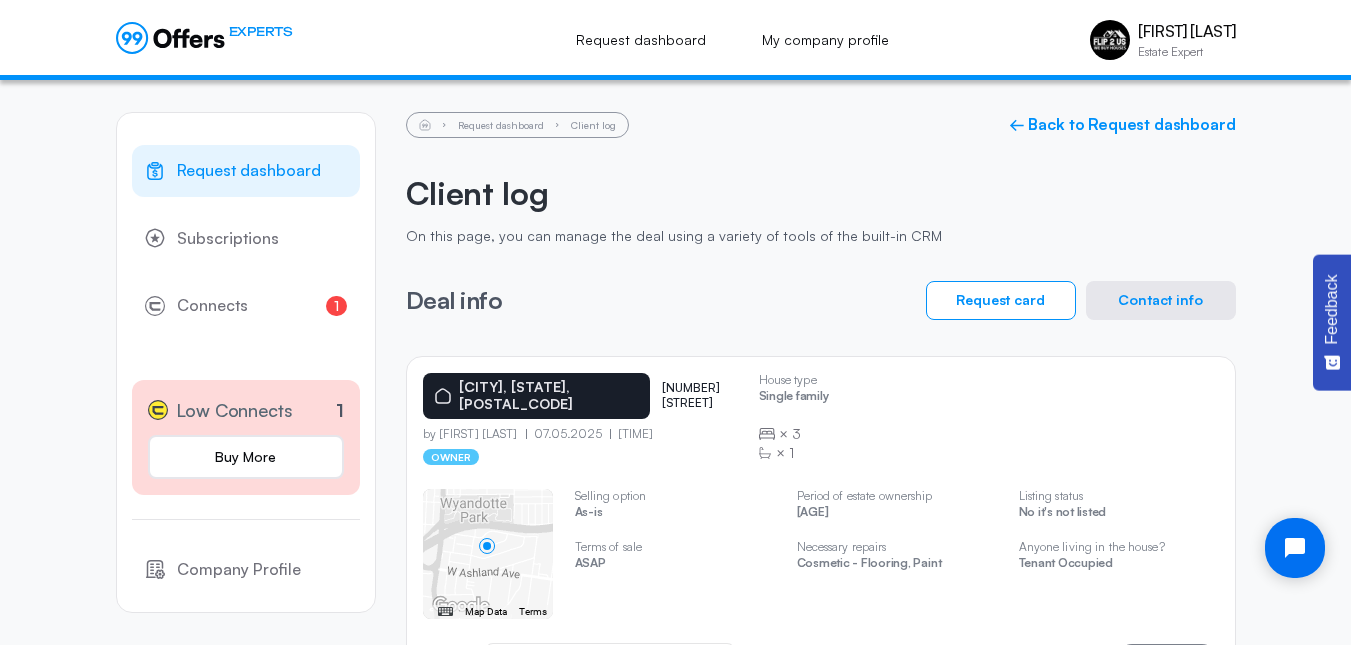 scroll, scrollTop: 81, scrollLeft: 0, axis: vertical 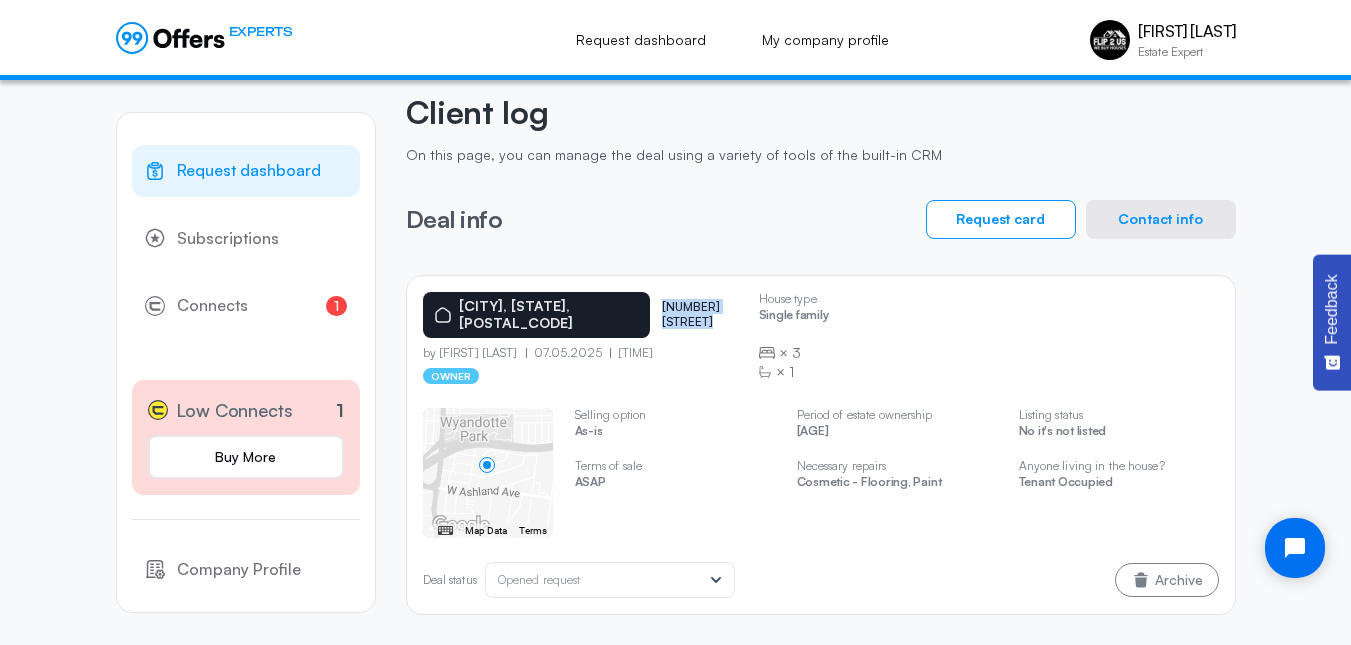 drag, startPoint x: 613, startPoint y: 294, endPoint x: 643, endPoint y: 309, distance: 33.54102 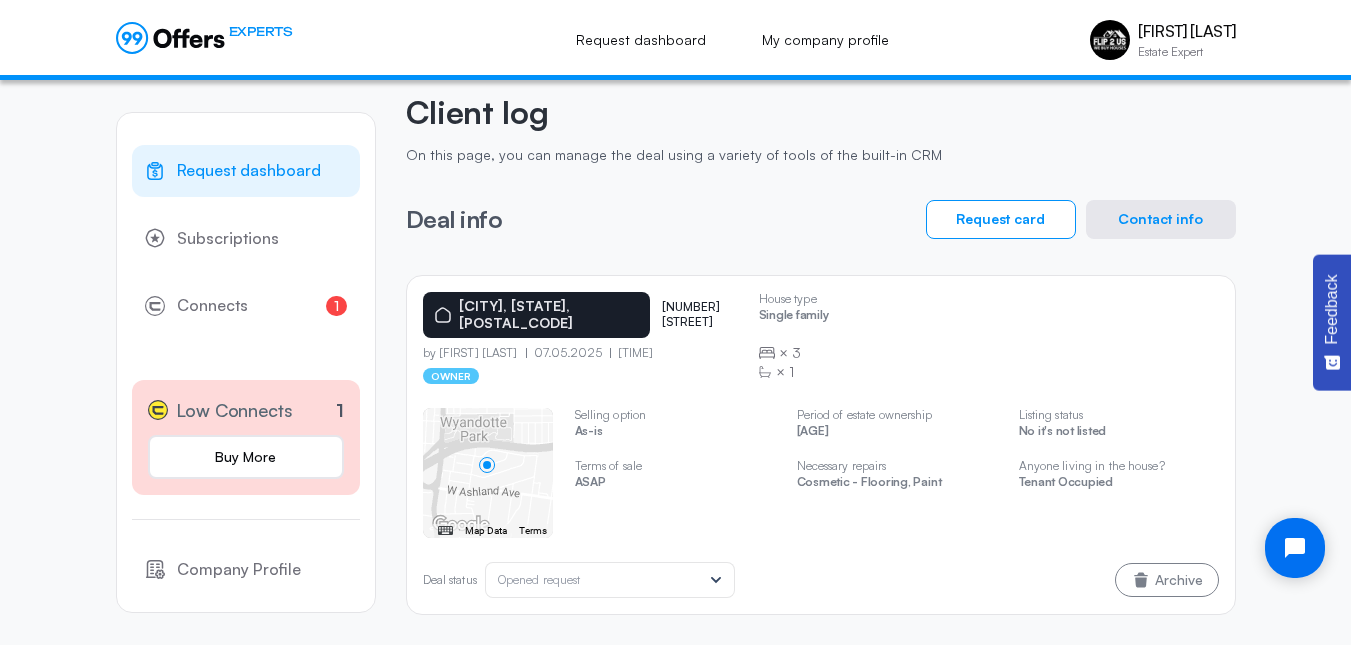 click on "[CITY], [STATE], [POSTAL_CODE] [NUMBER] [STREET] by [FIRST] [LAST] [DATE] [TIME] owner House type Single family x 3 x 1" at bounding box center (821, 338) 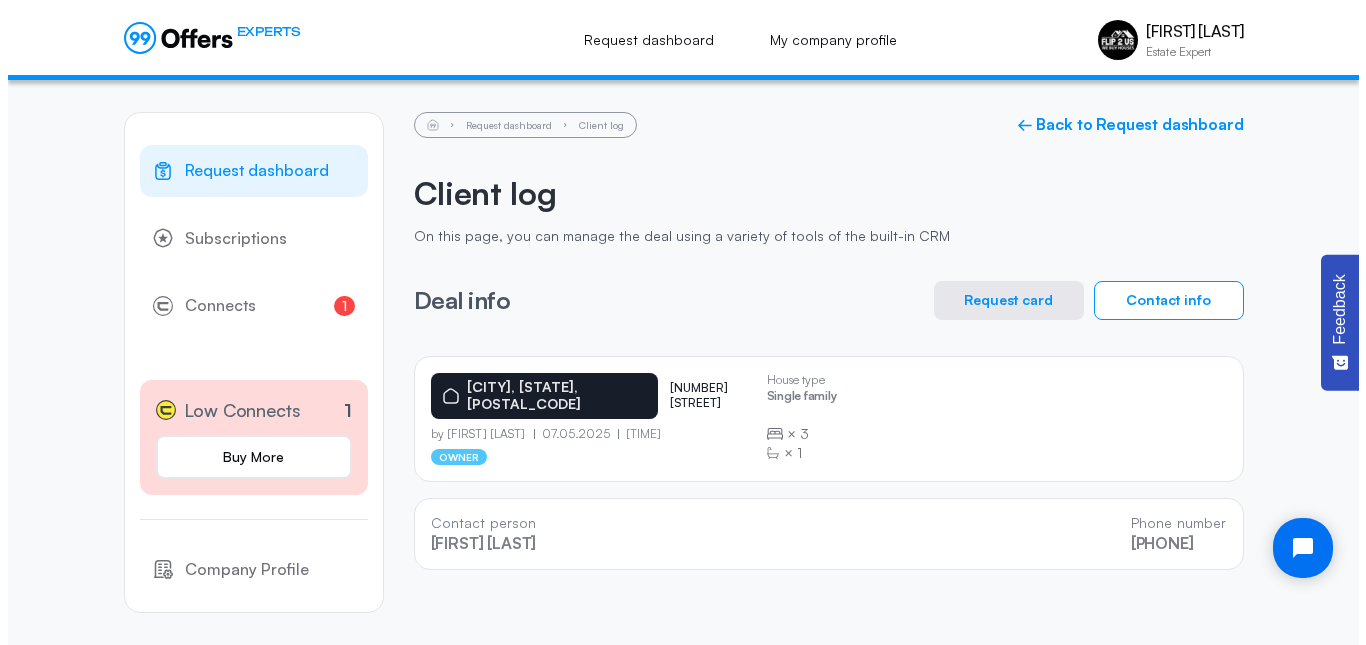scroll, scrollTop: 0, scrollLeft: 0, axis: both 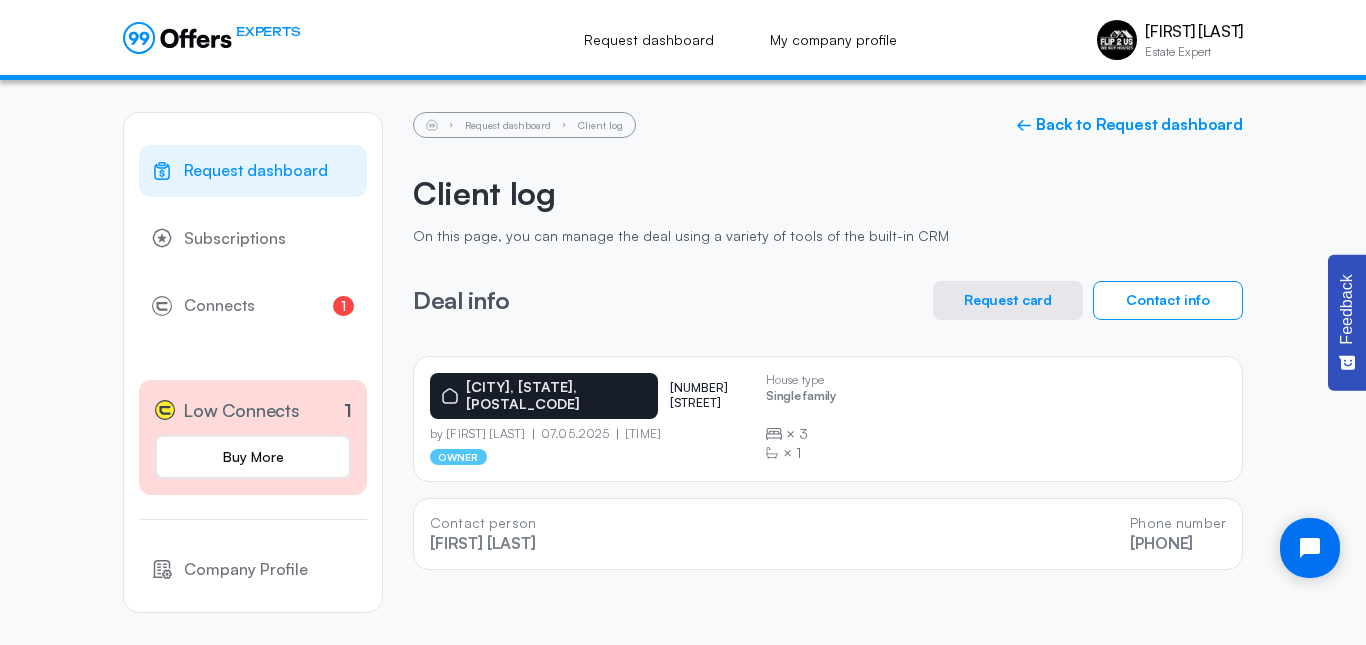 click on "[CITY], [STATE], [POSTAL_CODE] [NUMBER] [STREET] by [FIRST] [LAST] [DATE] [TIME] owner House type Single family x 3 x 1" at bounding box center (828, 419) 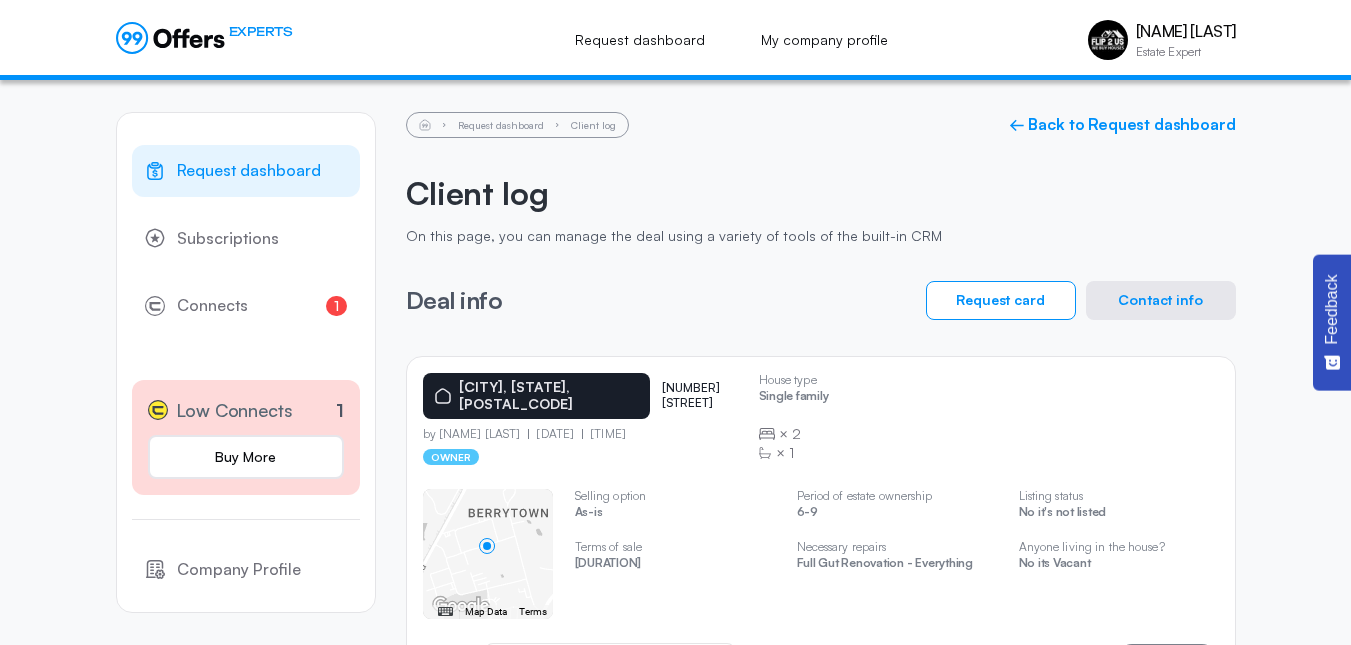 scroll, scrollTop: 0, scrollLeft: 0, axis: both 